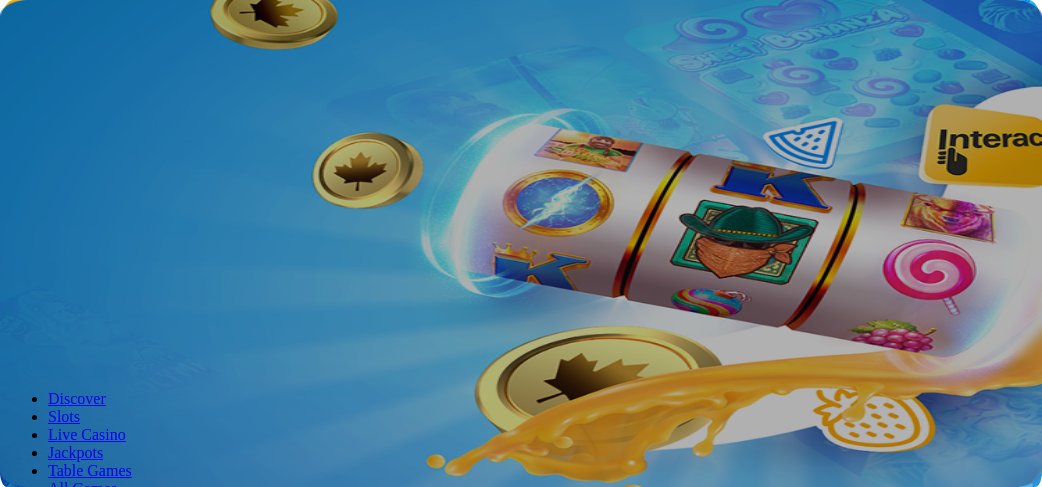 scroll, scrollTop: 0, scrollLeft: 0, axis: both 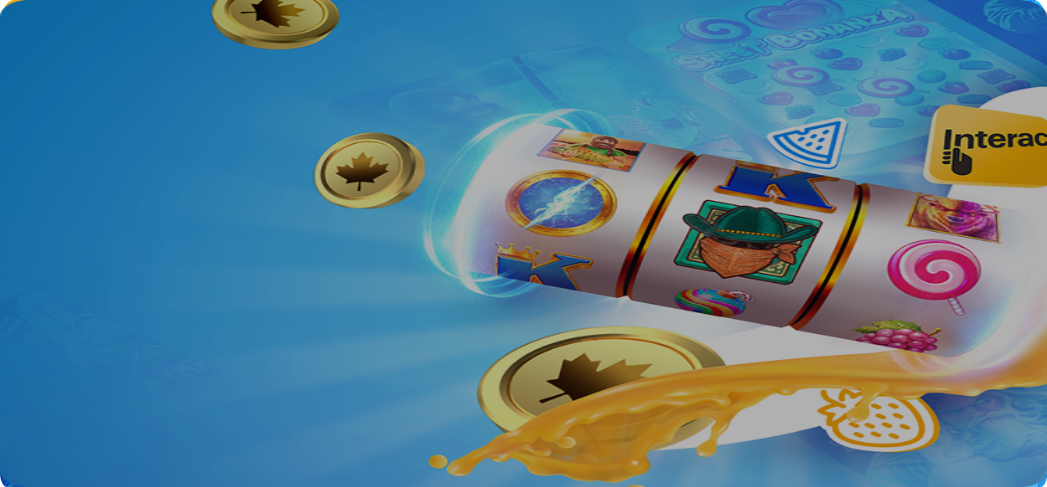 type on "**********" 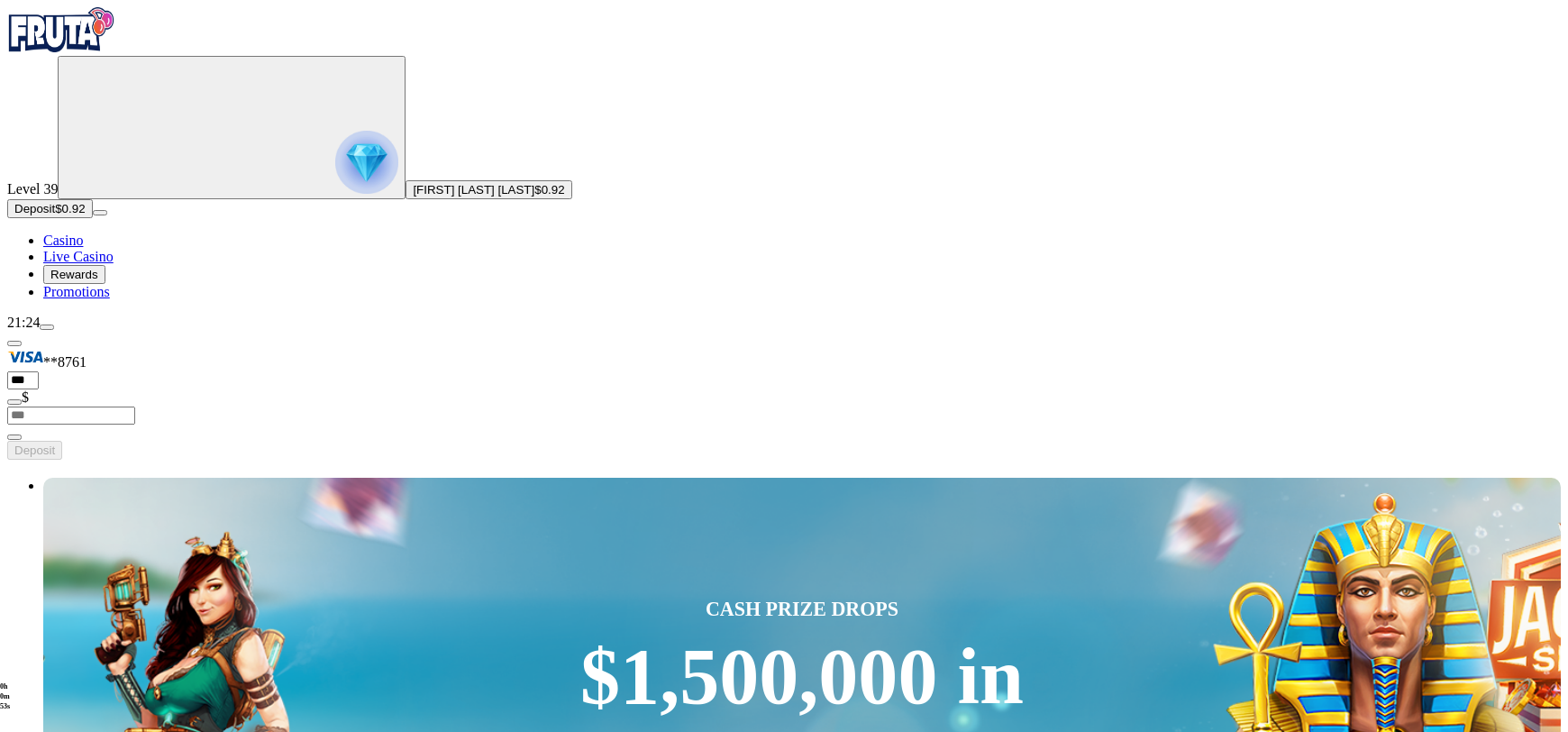 click on "Deposit" at bounding box center [34, 208] 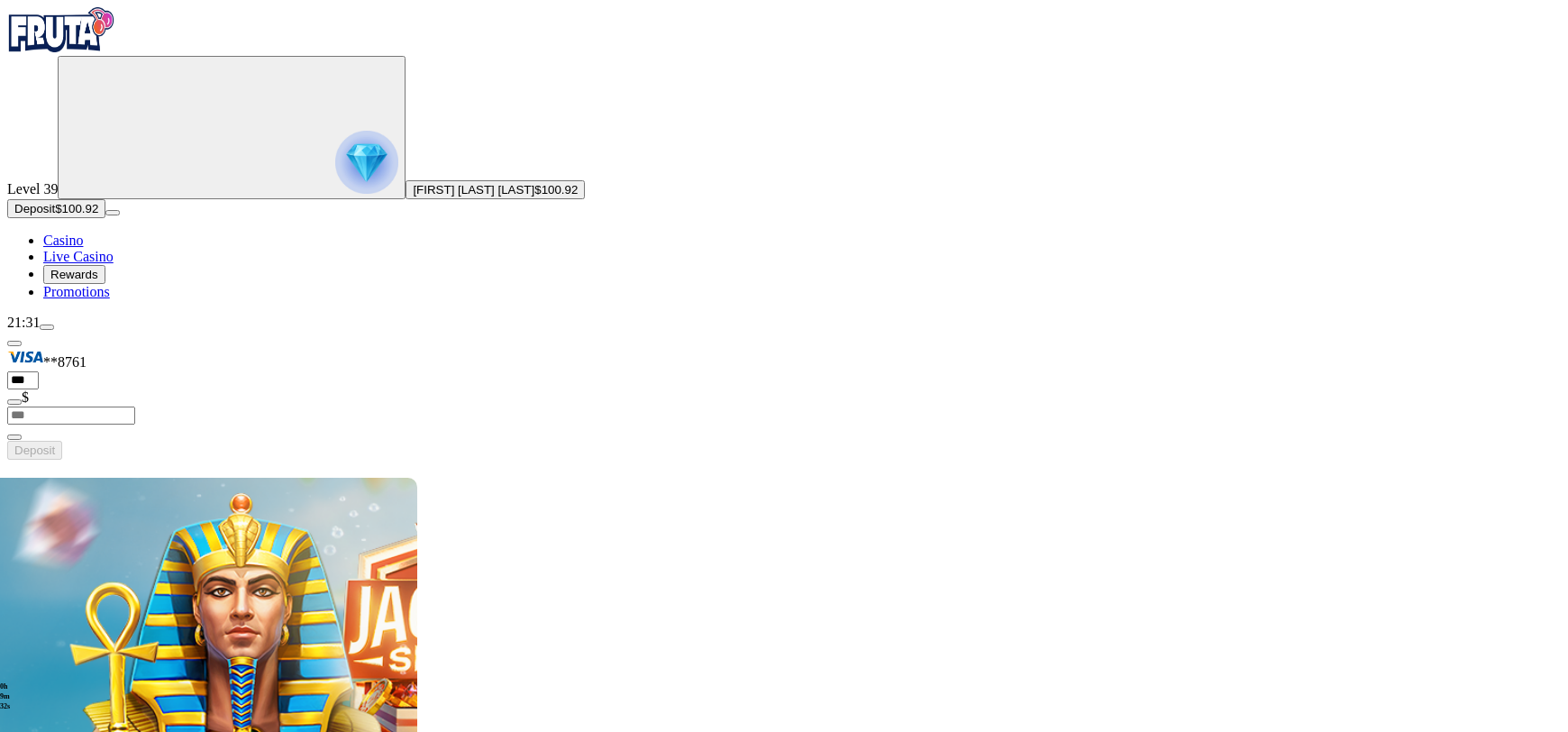 type 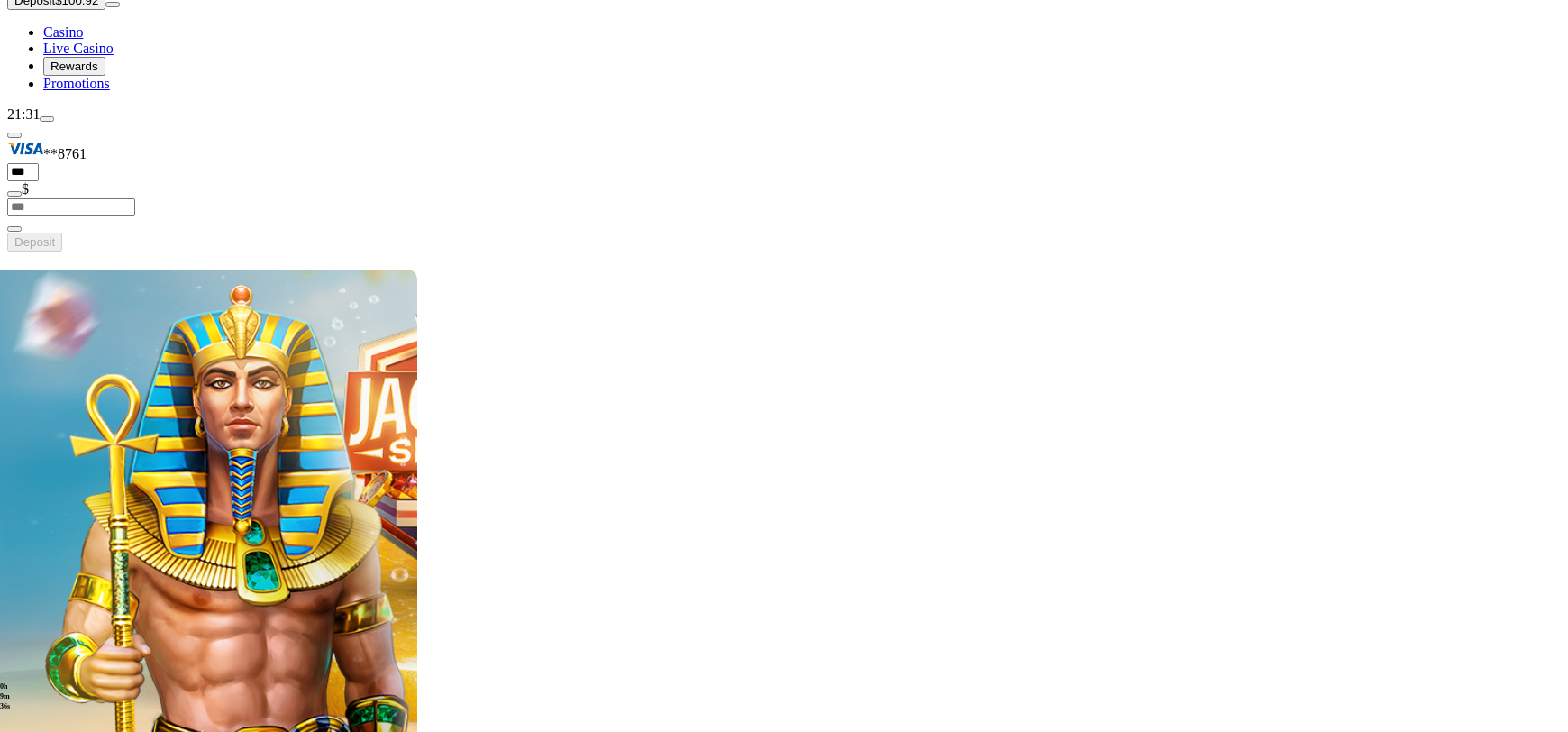 scroll, scrollTop: 280, scrollLeft: 0, axis: vertical 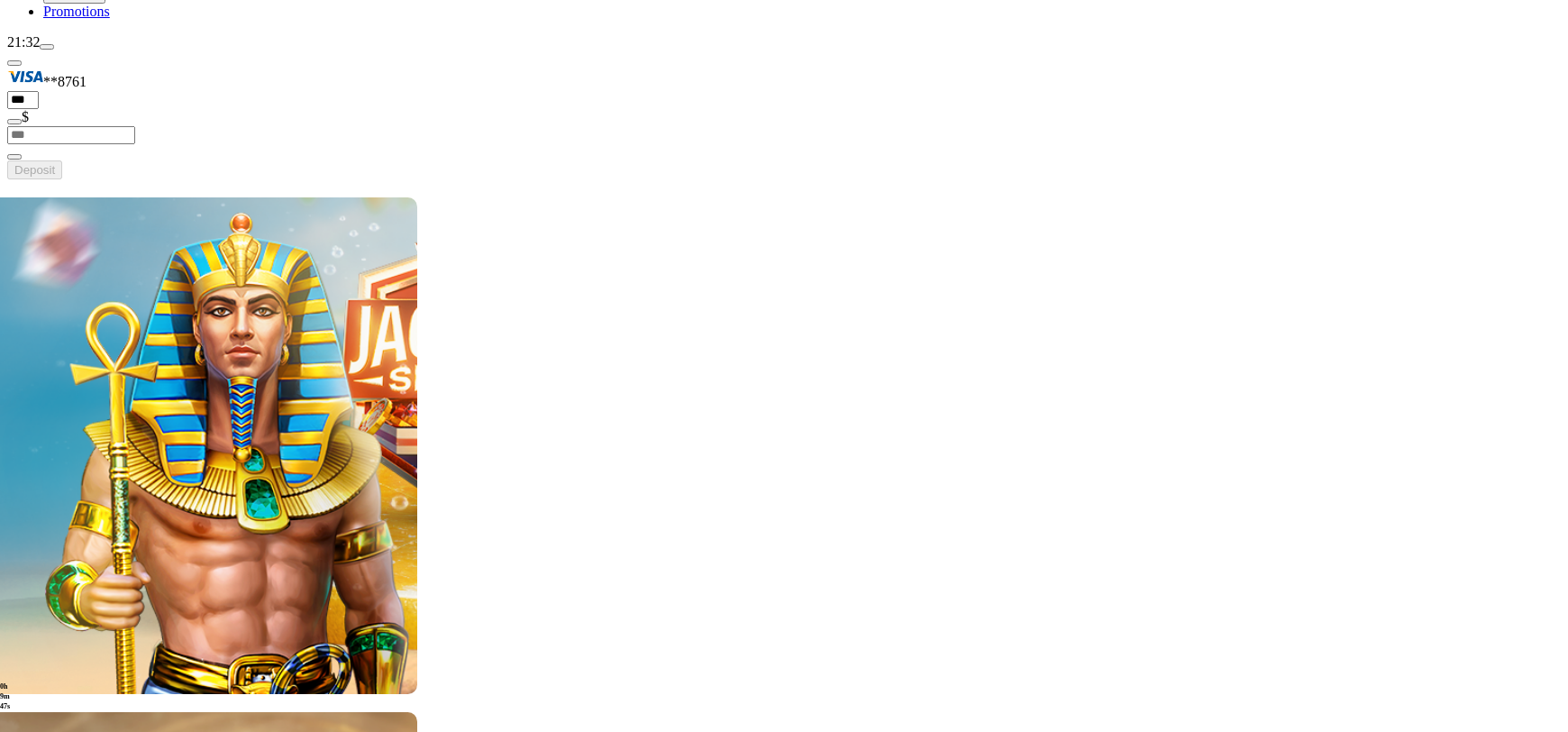 click on "Play Now" at bounding box center [72, 3930] 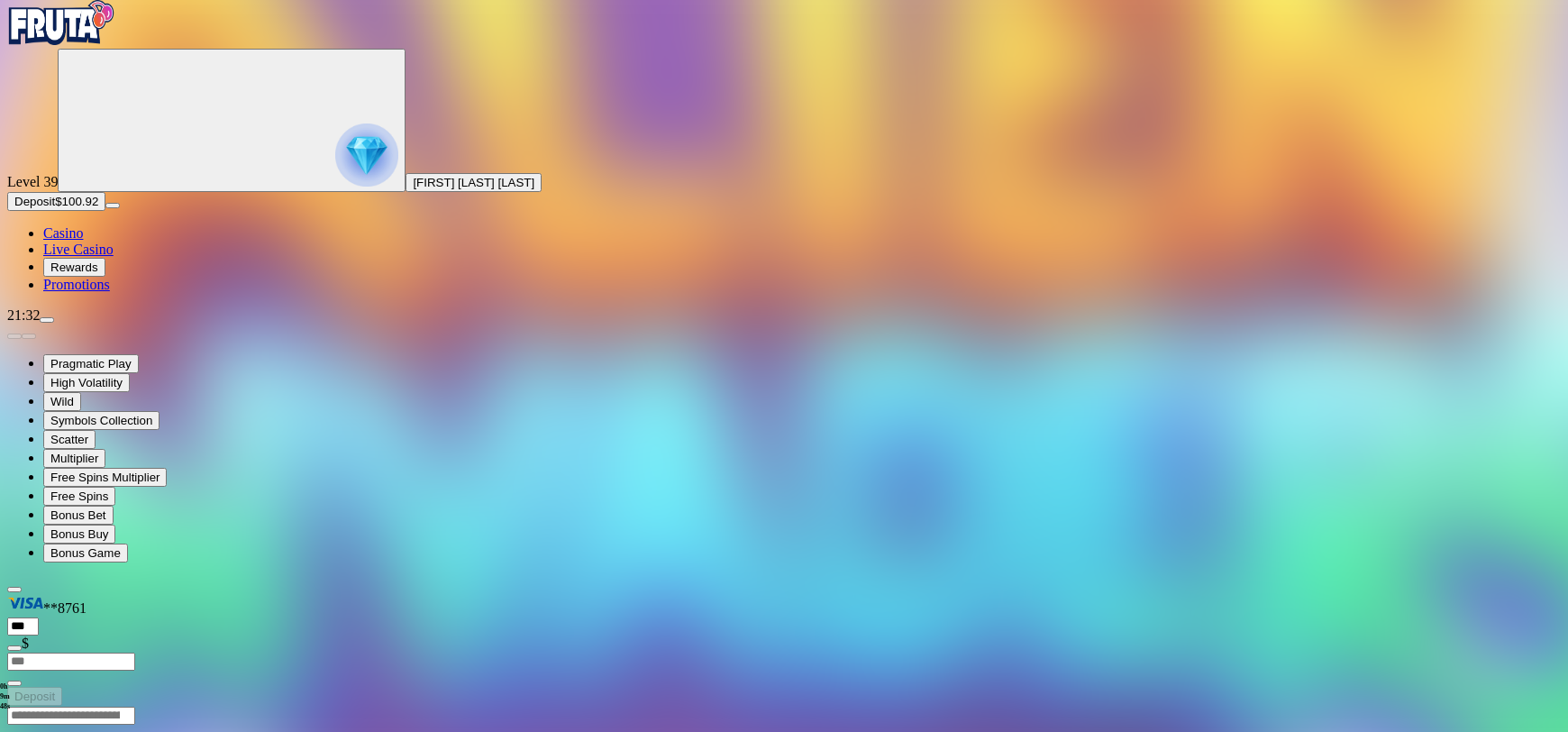 scroll, scrollTop: 0, scrollLeft: 0, axis: both 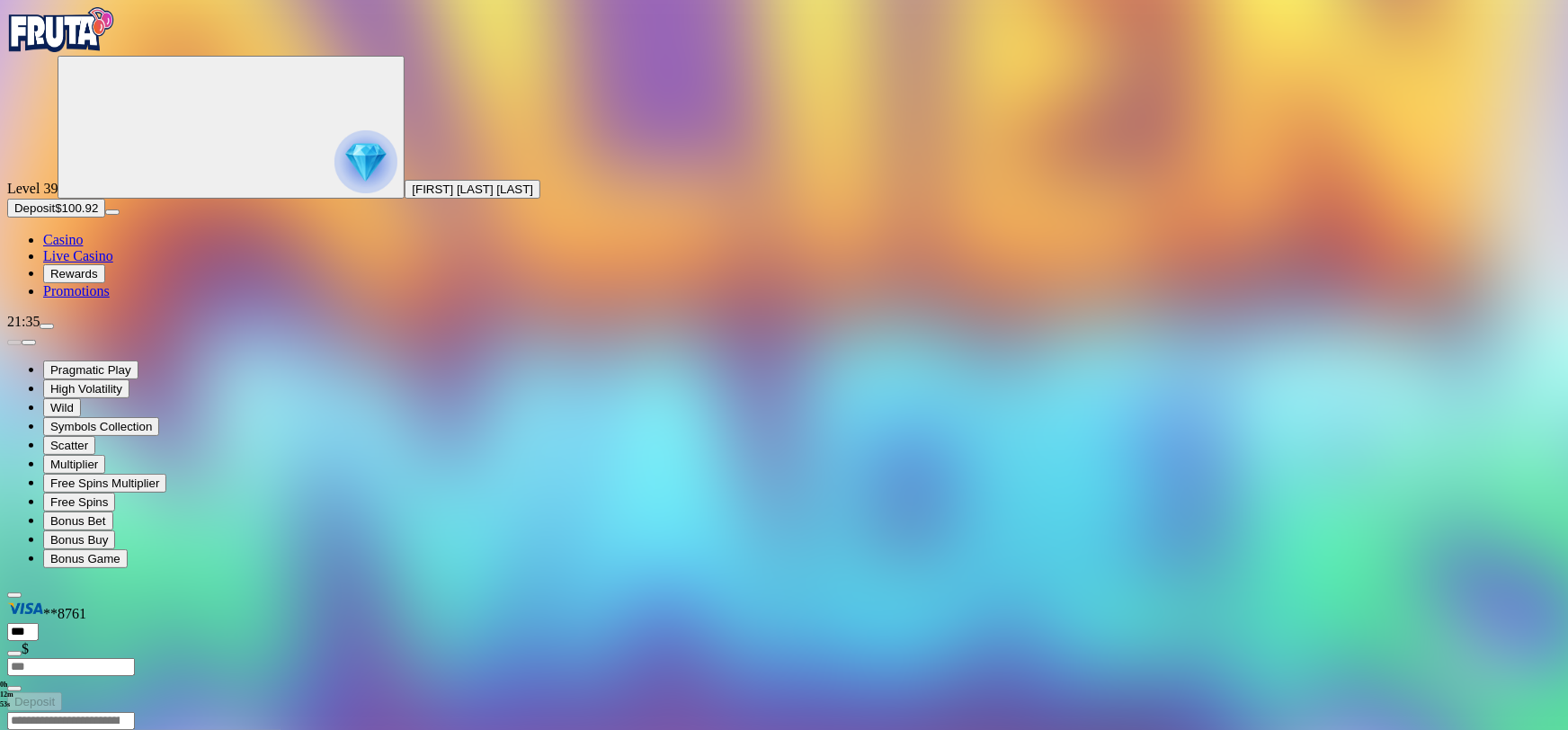 click at bounding box center (14, 885) 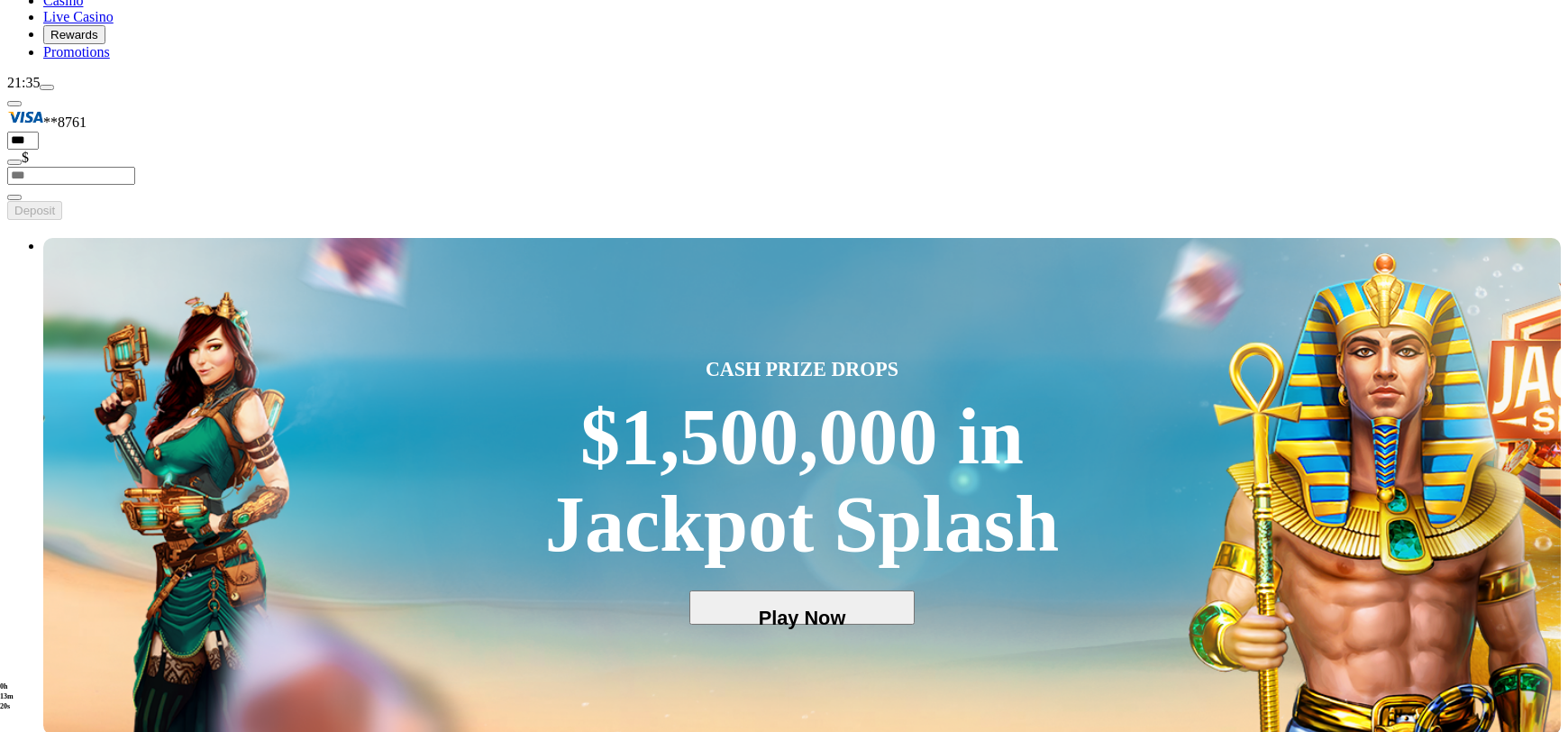 scroll, scrollTop: 280, scrollLeft: 0, axis: vertical 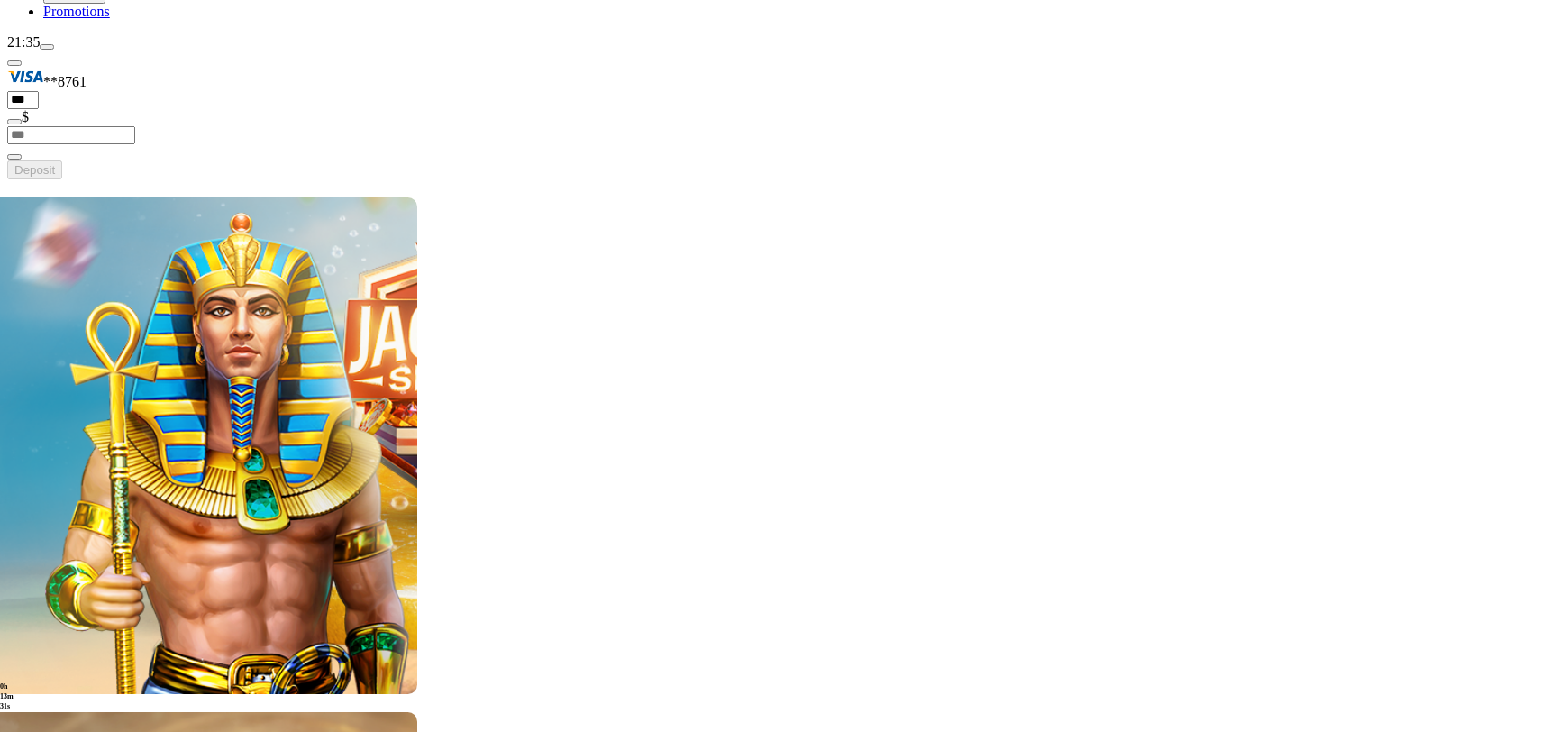 click on "Play Now" at bounding box center [72, 2983] 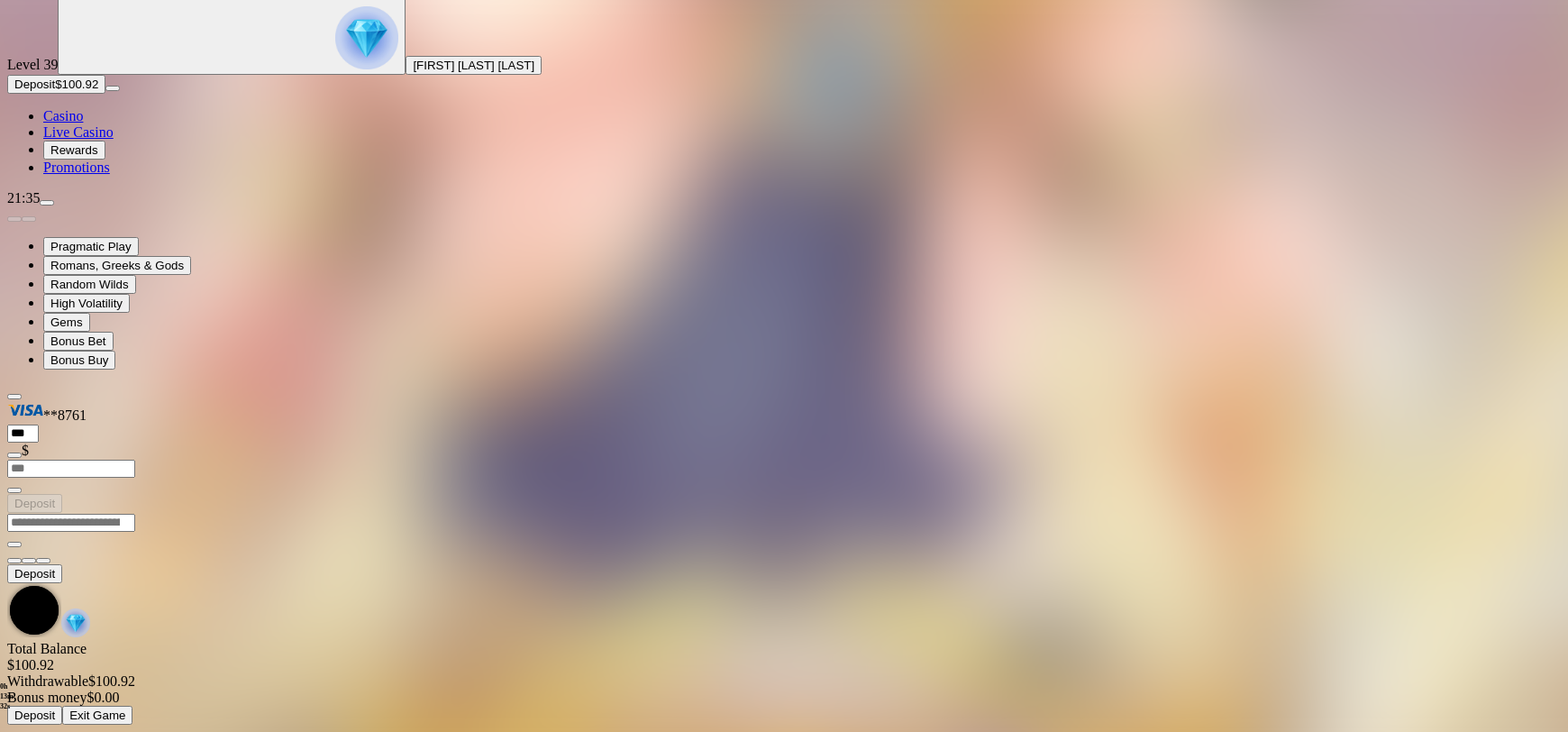 scroll, scrollTop: 0, scrollLeft: 0, axis: both 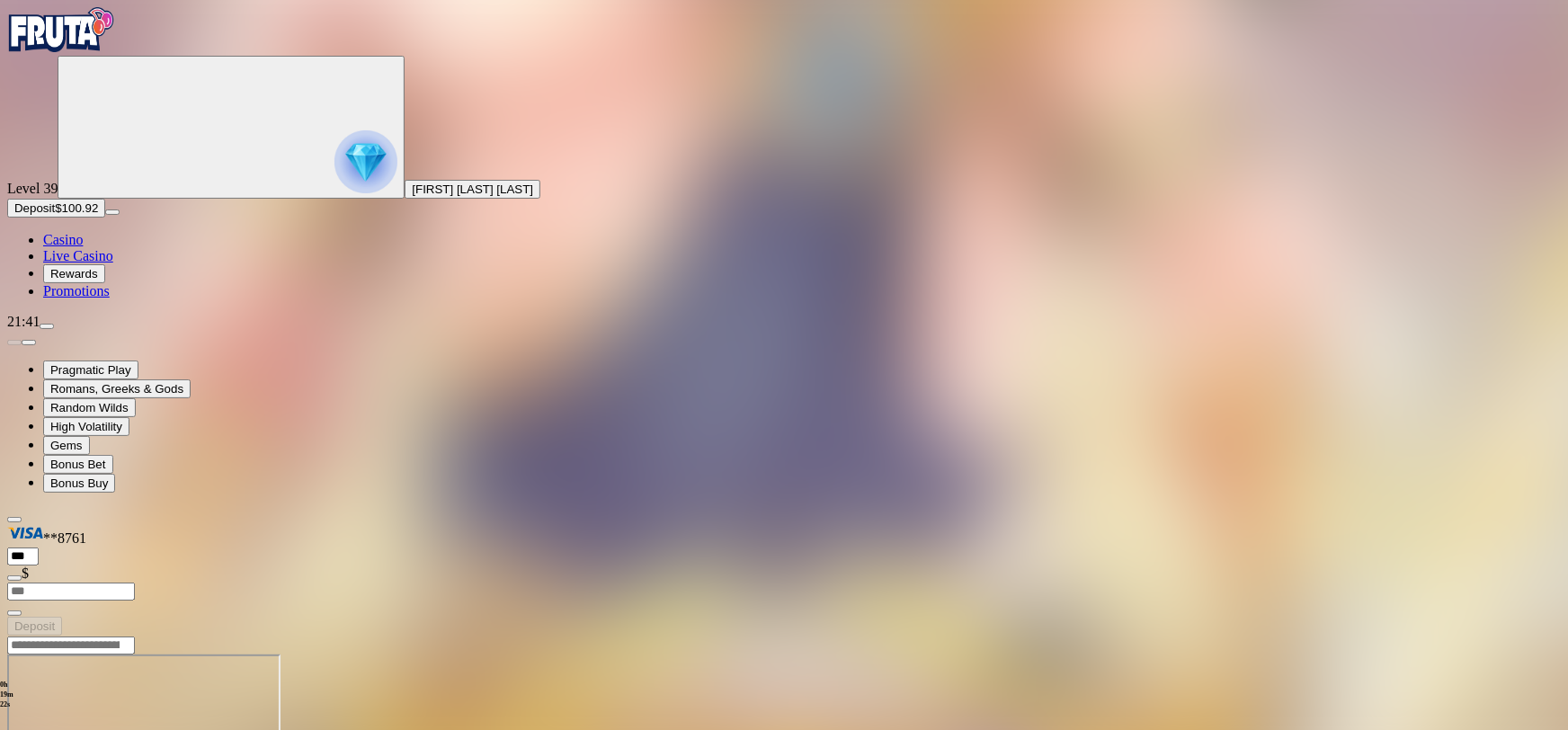 click at bounding box center [14, 809] 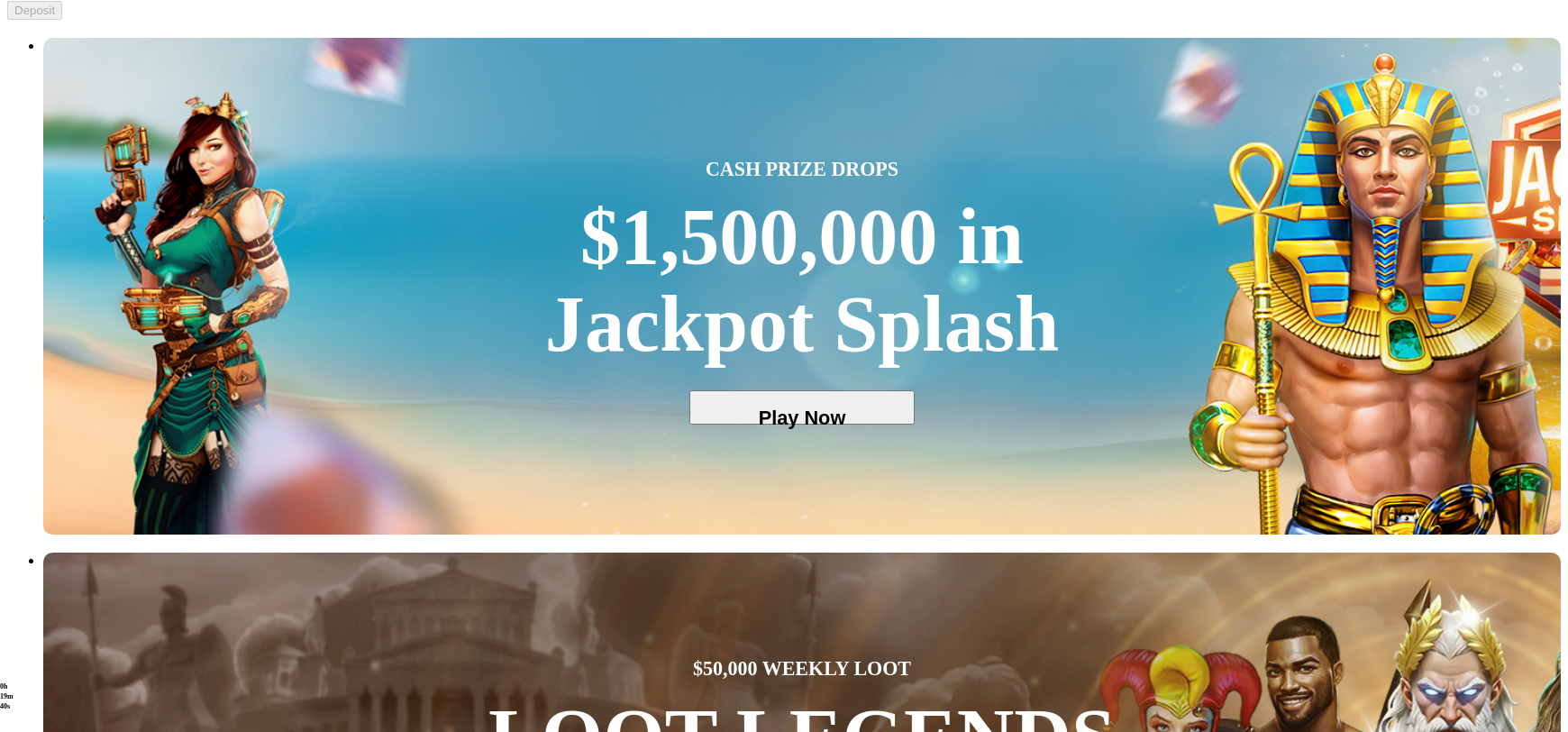 scroll, scrollTop: 480, scrollLeft: 0, axis: vertical 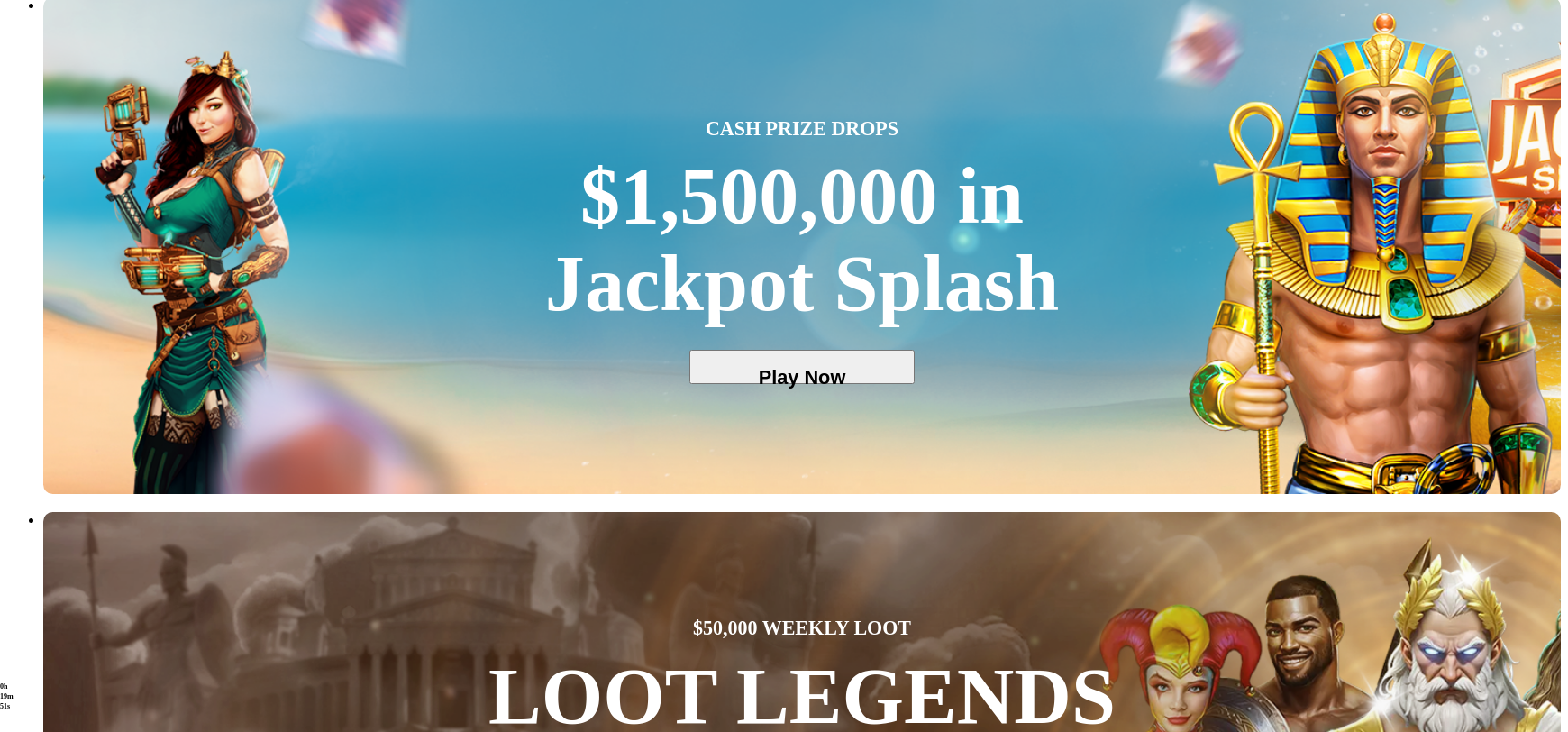 click at bounding box center (29, 3699) 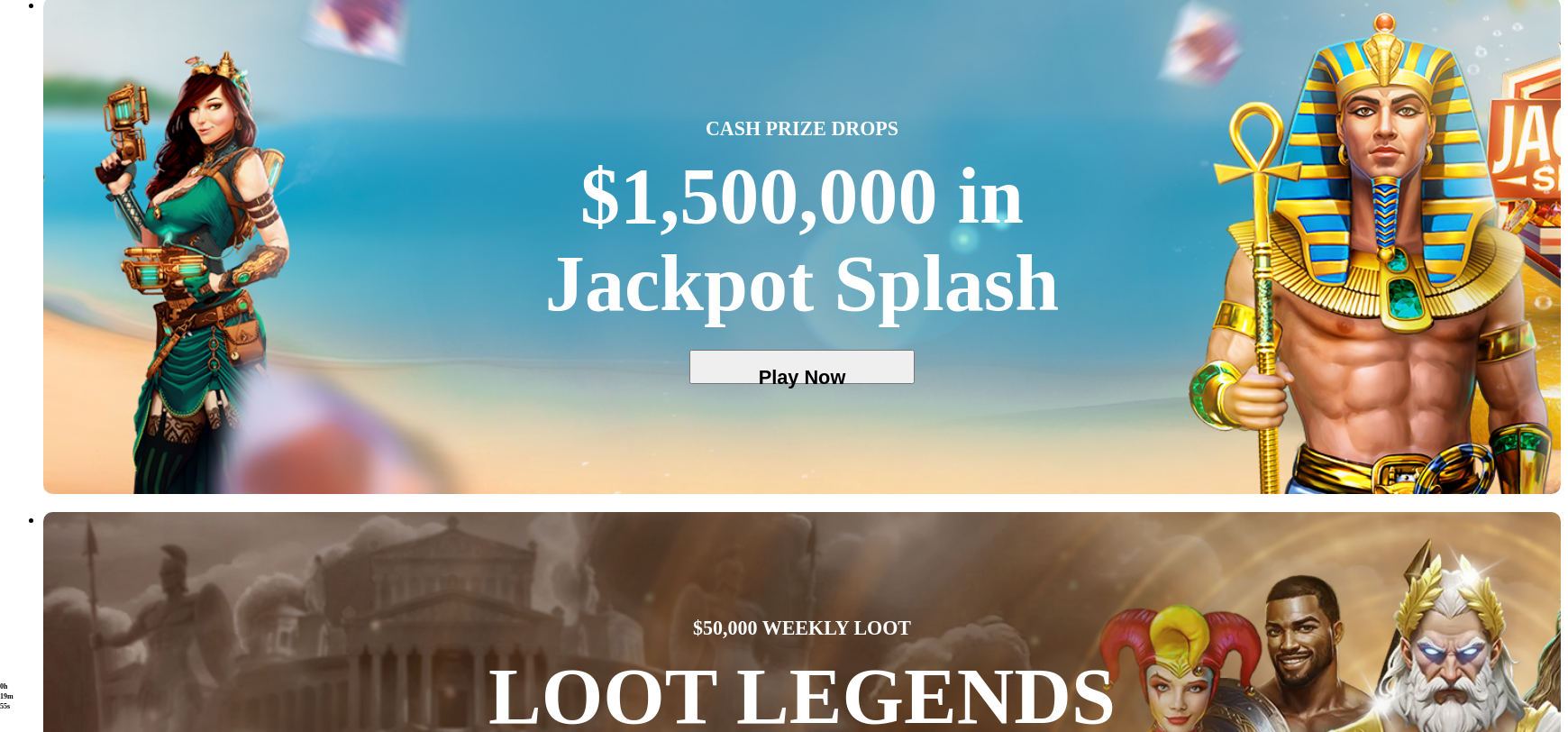 click on "Play Now" at bounding box center (-364, 4515) 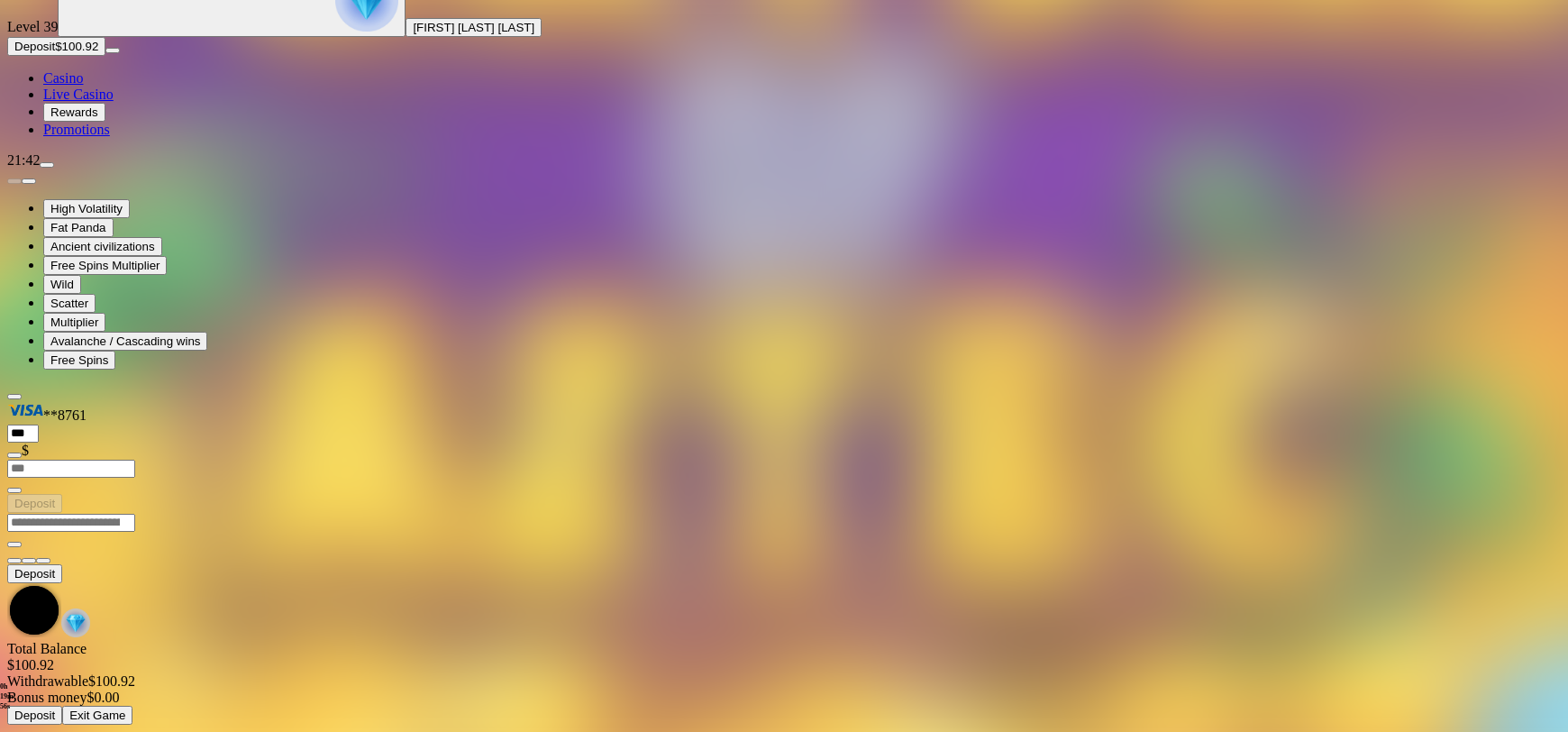 scroll, scrollTop: 0, scrollLeft: 0, axis: both 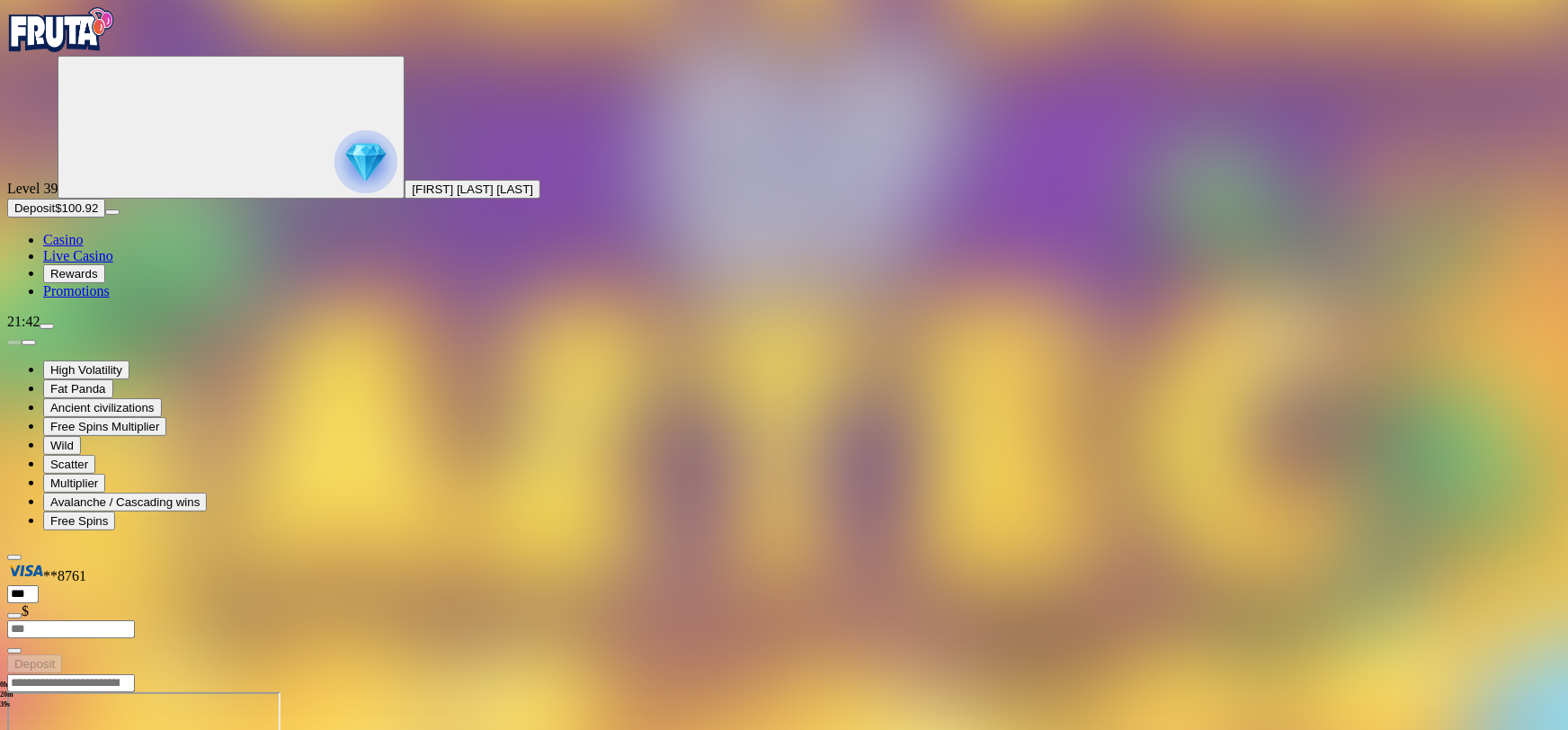 click at bounding box center [43, 847] 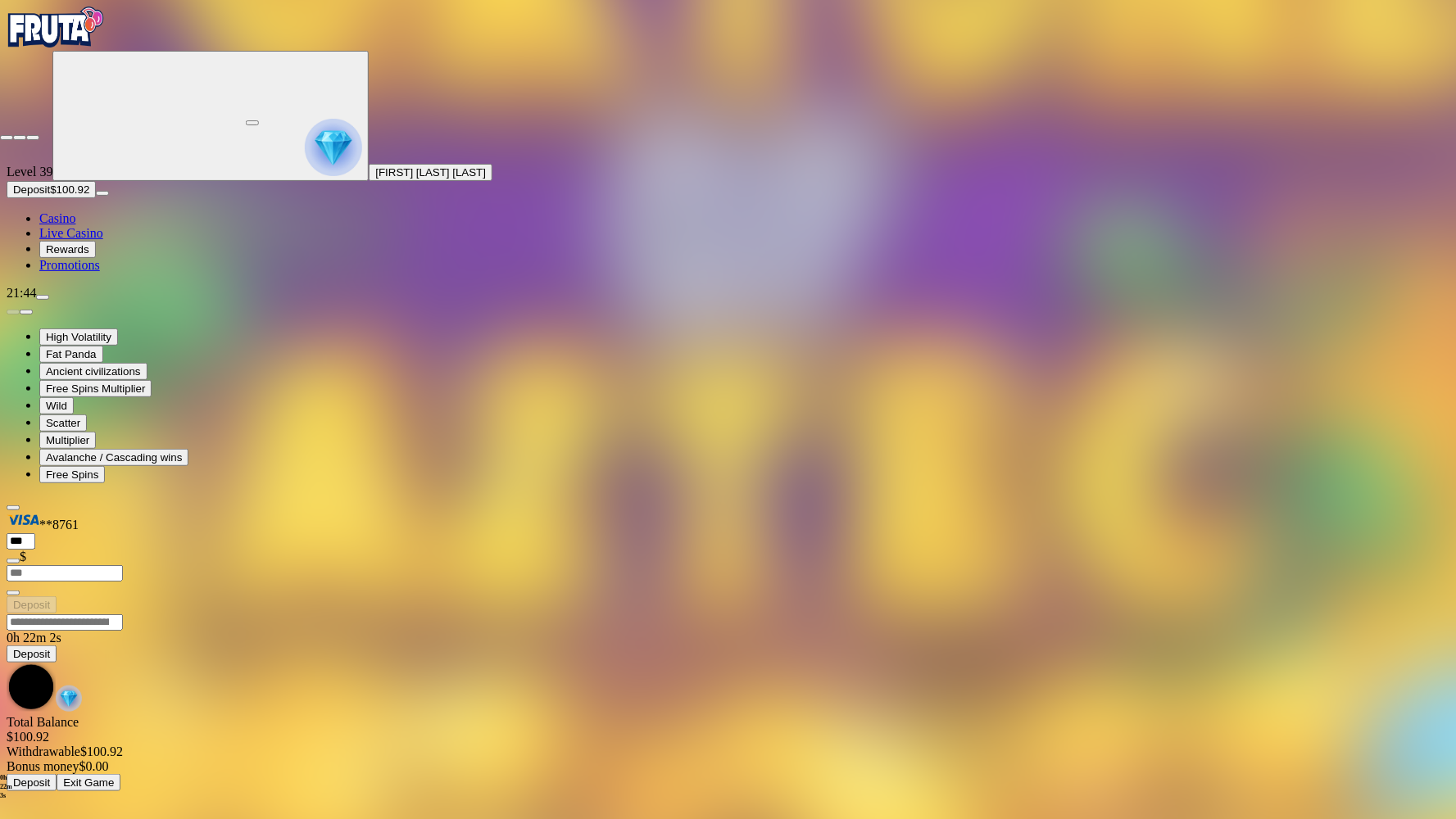 click at bounding box center (7, 138) 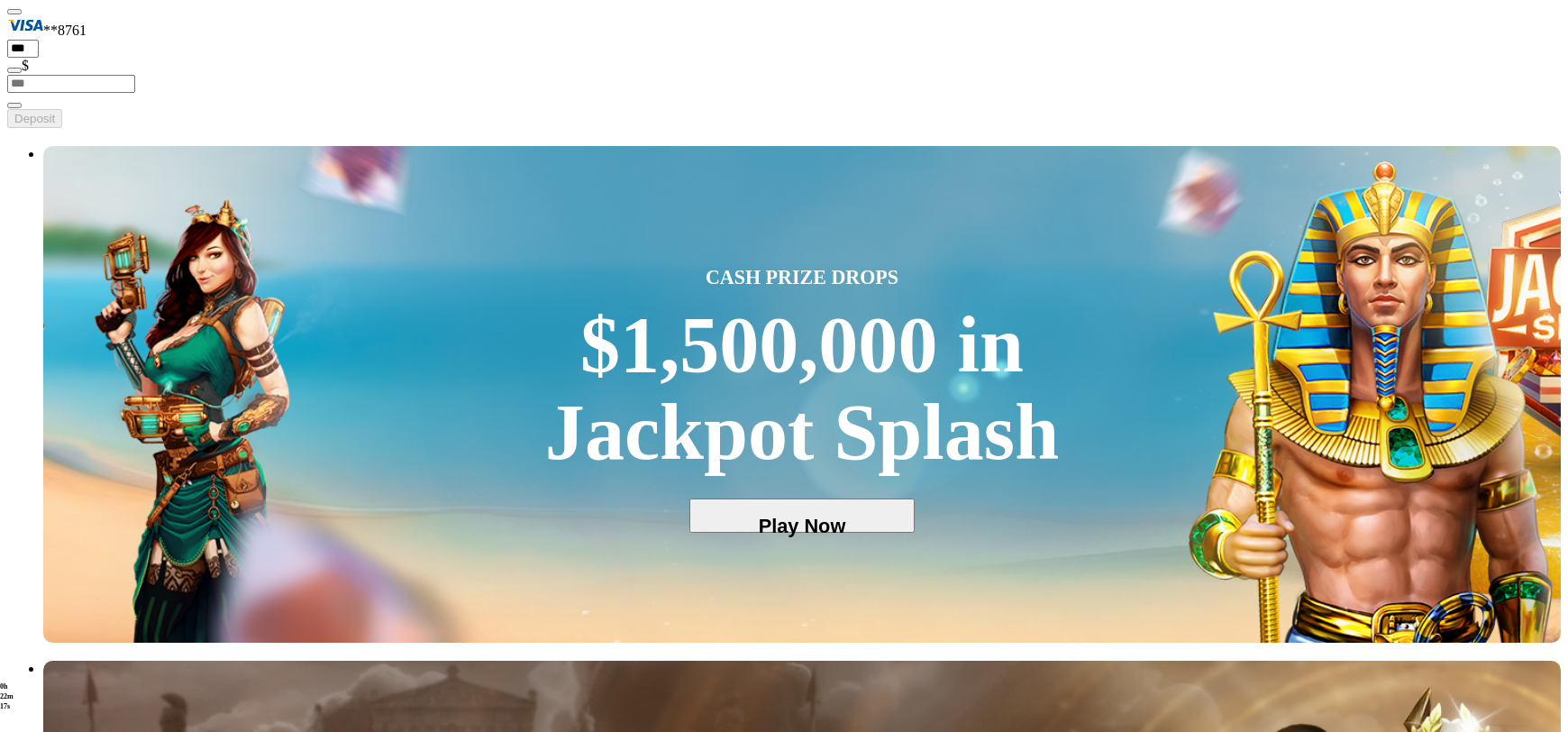 scroll, scrollTop: 400, scrollLeft: 0, axis: vertical 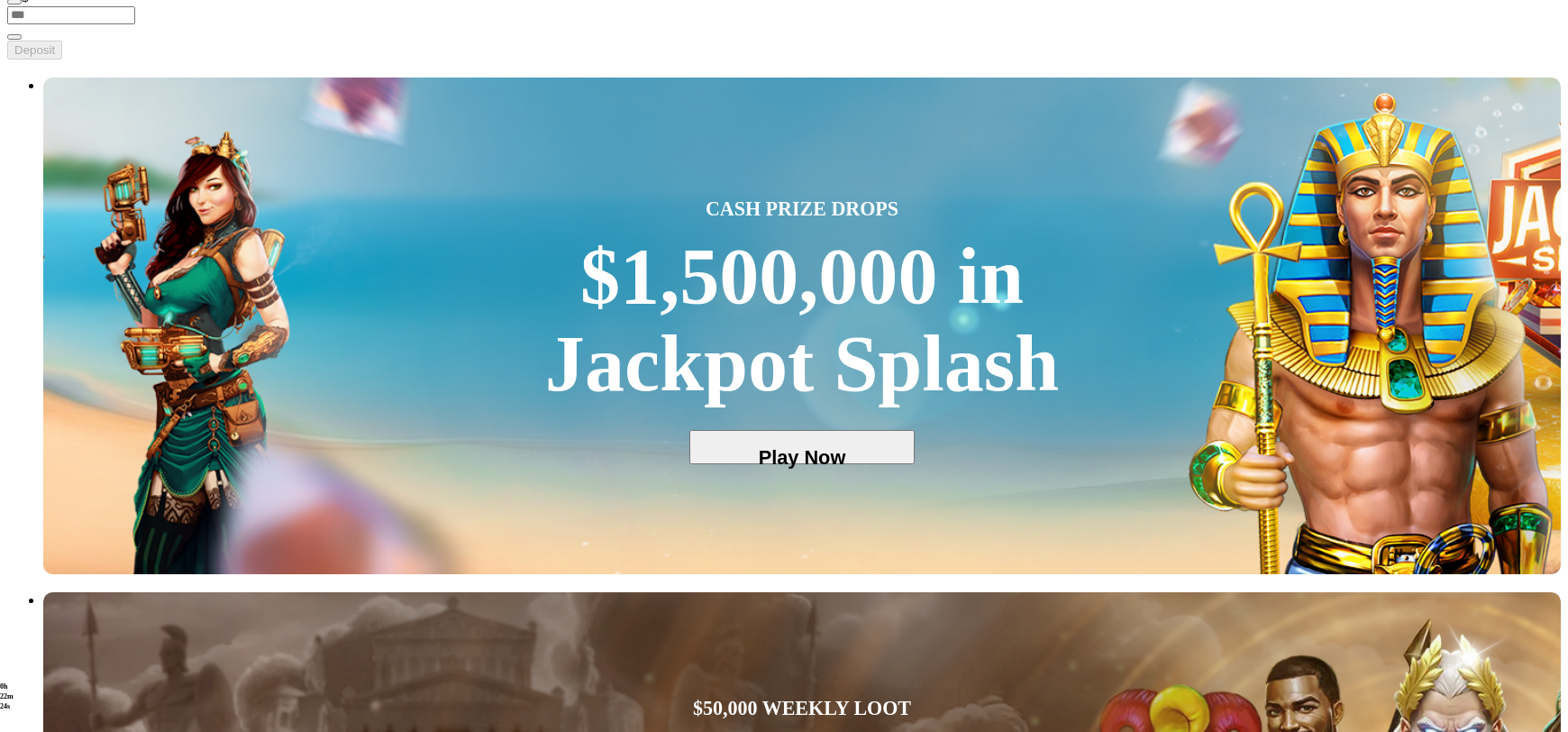 click on "Play Now" at bounding box center [72, 3465] 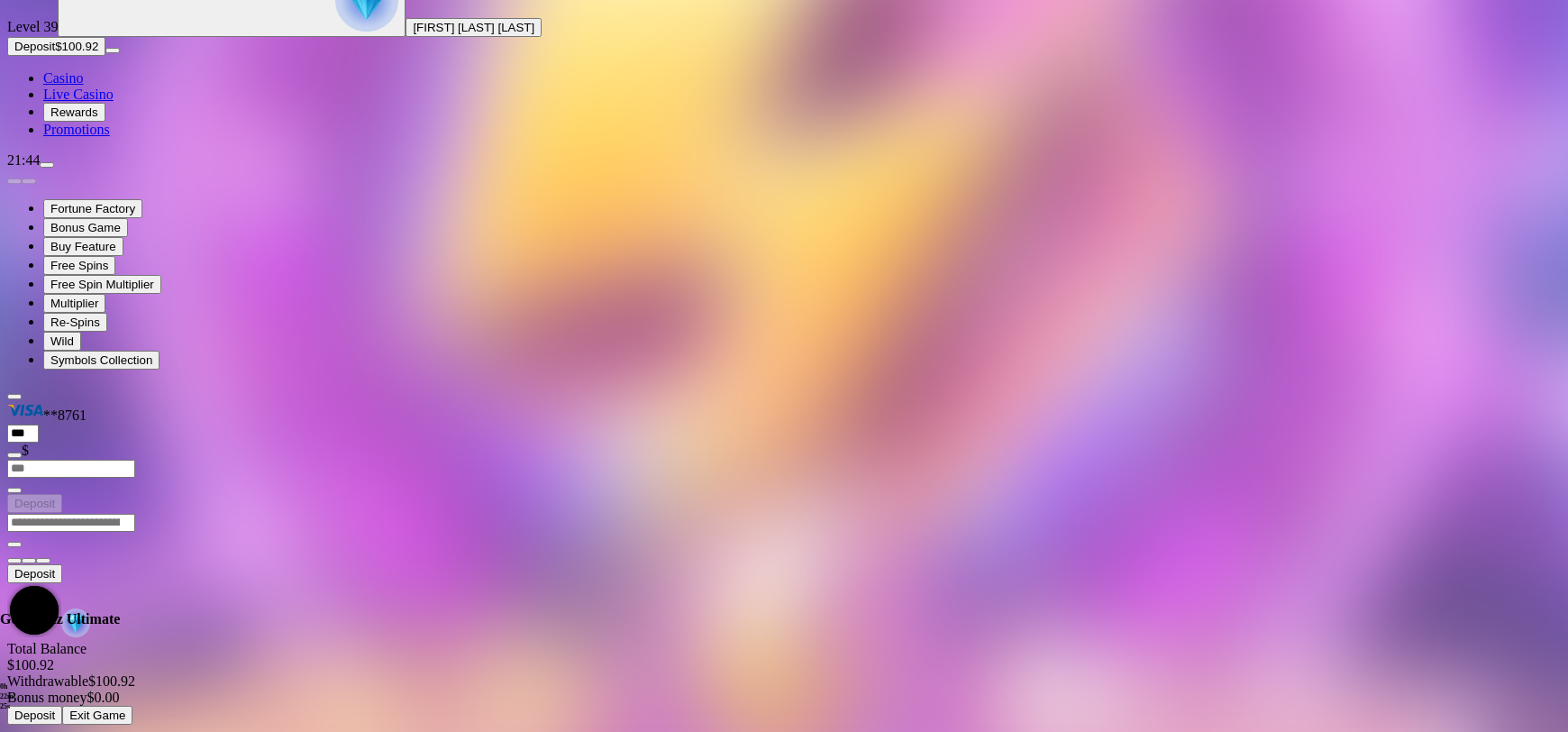 scroll, scrollTop: 0, scrollLeft: 0, axis: both 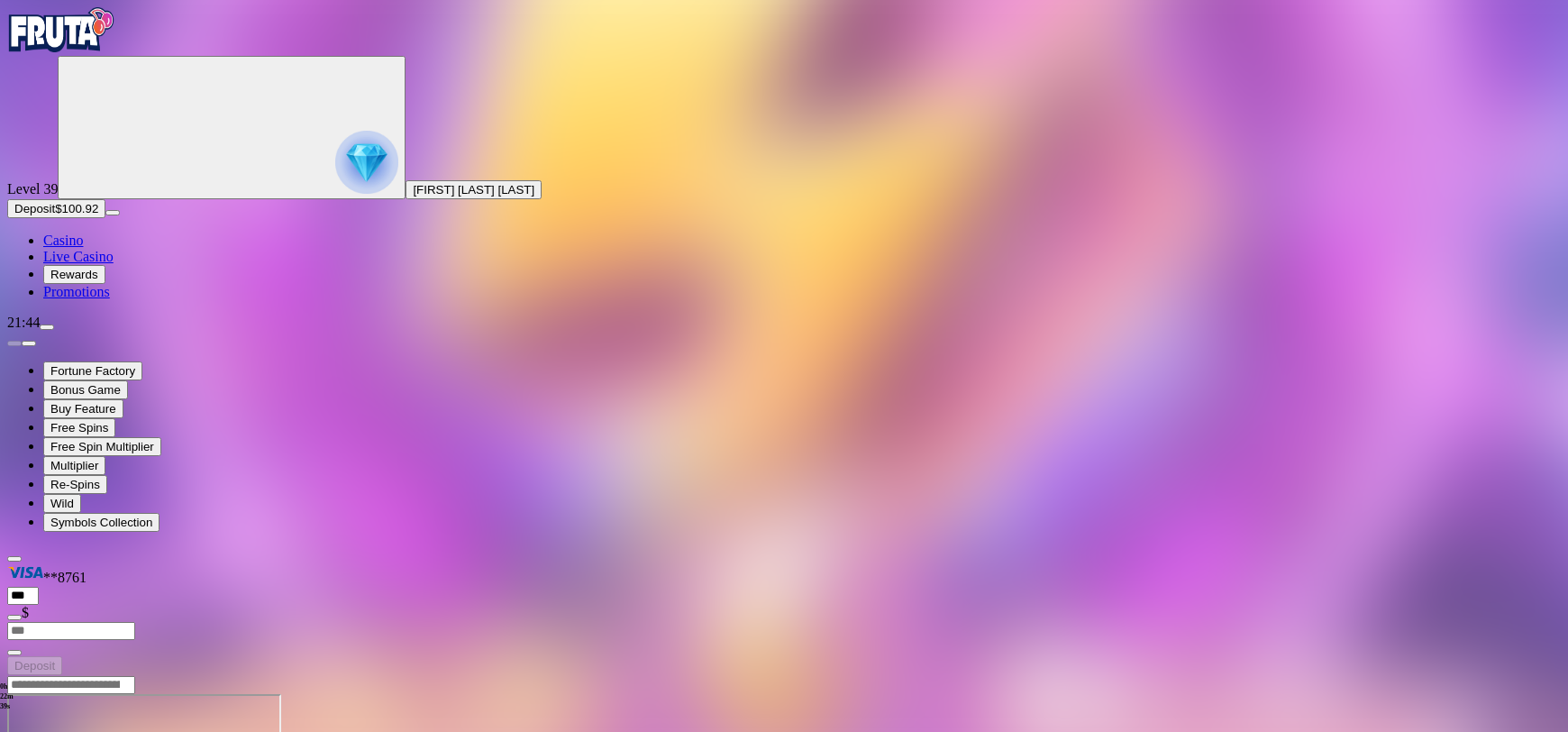 click at bounding box center (43, 849) 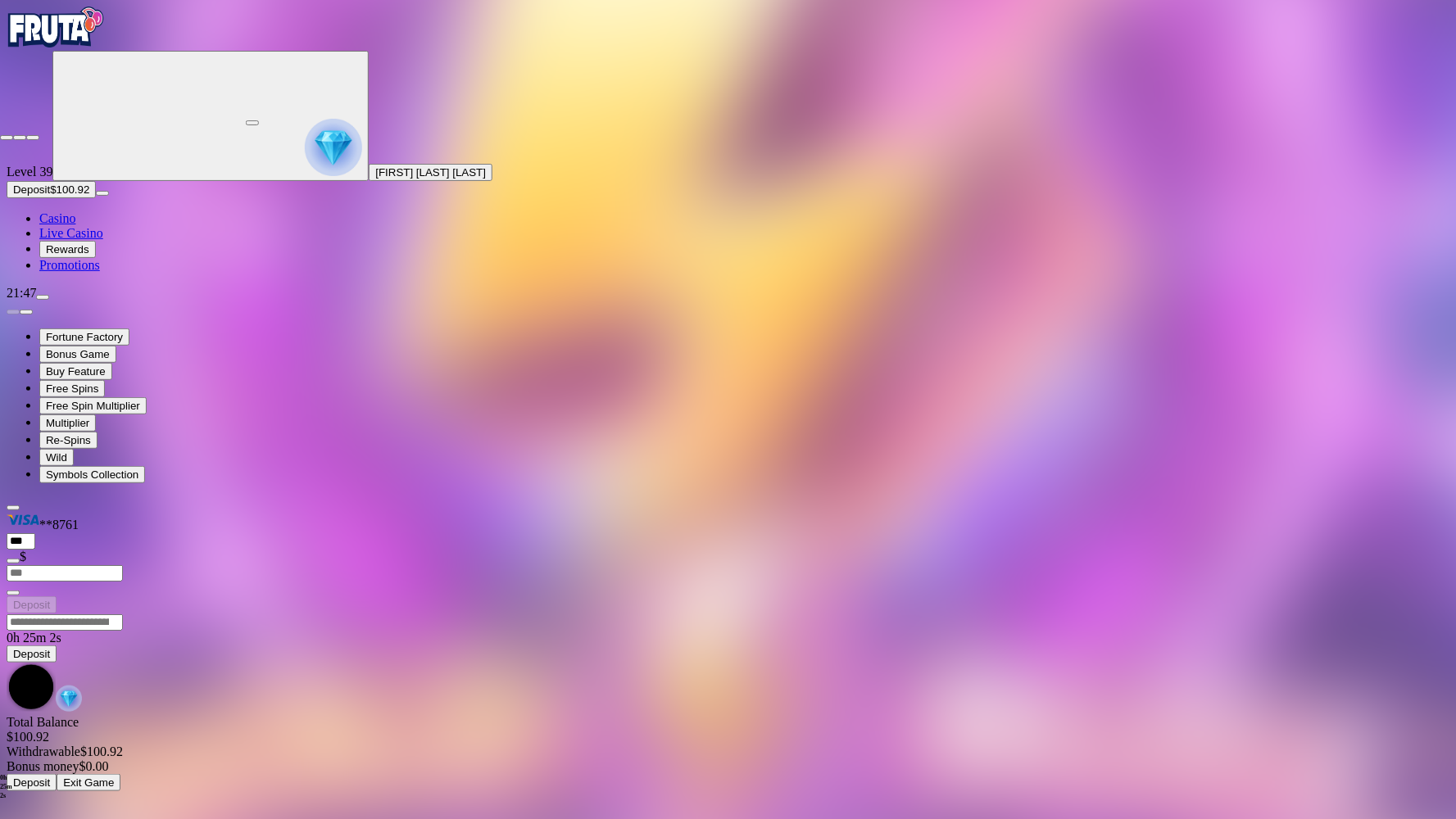click at bounding box center [33, 138] 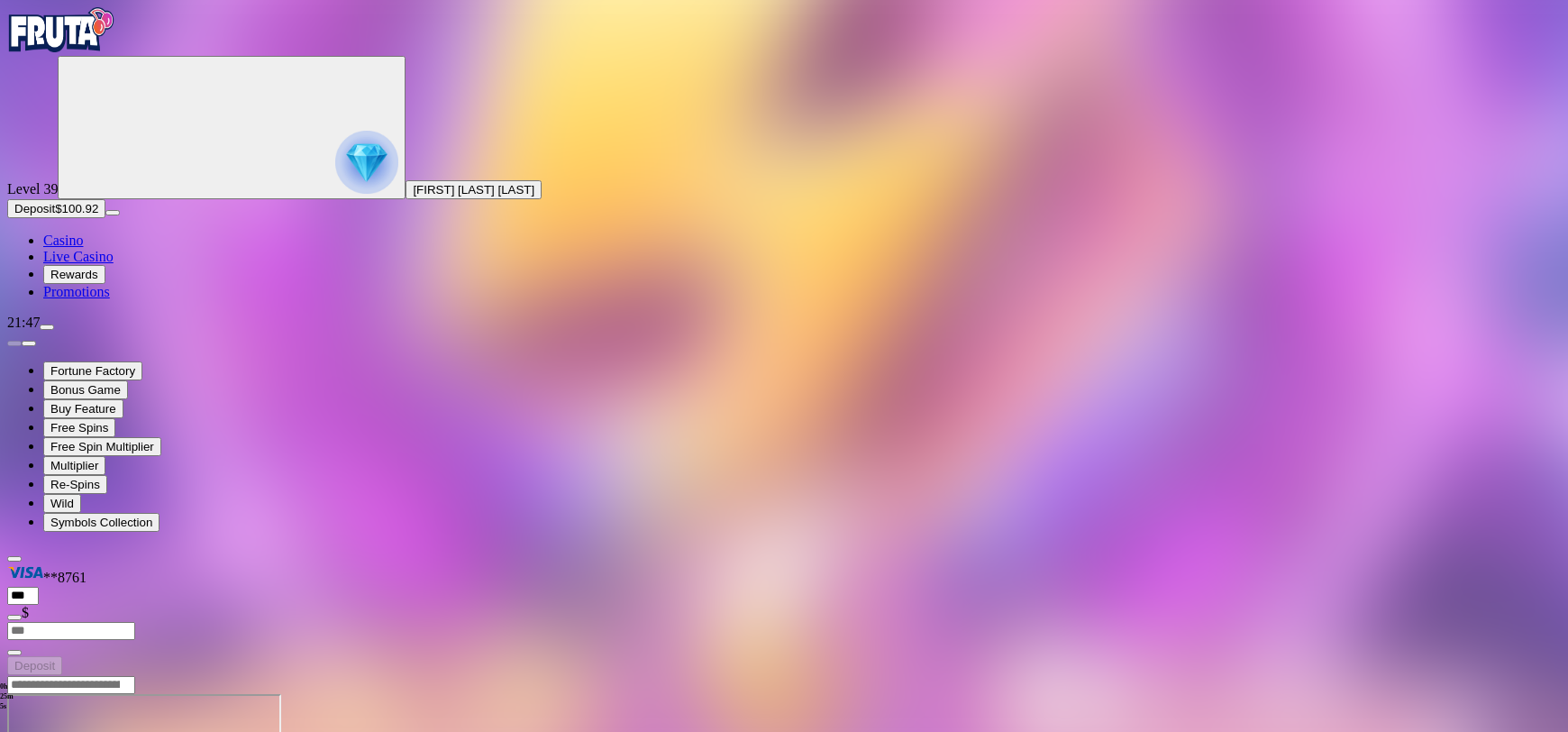 click at bounding box center [14, 849] 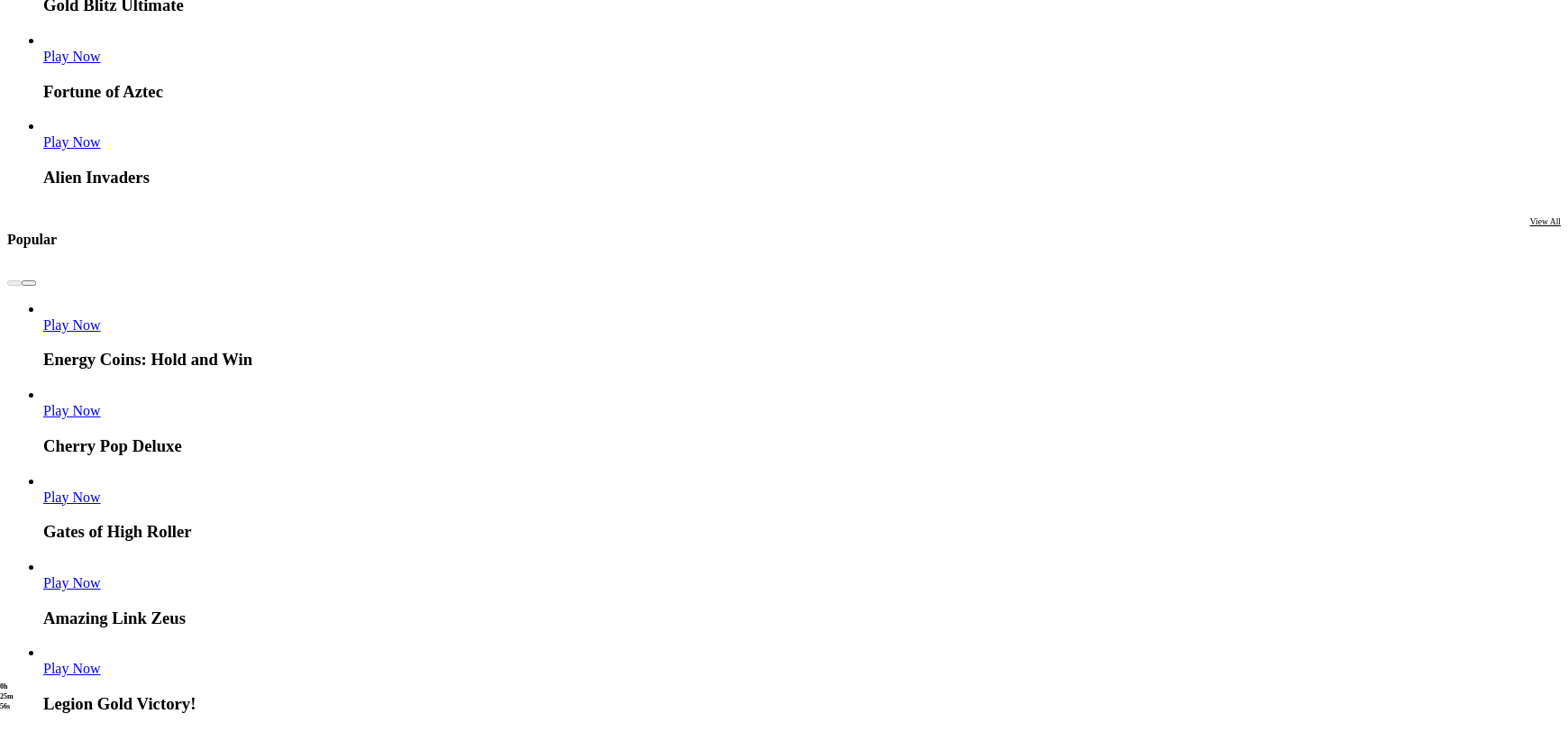 scroll, scrollTop: 3085, scrollLeft: 0, axis: vertical 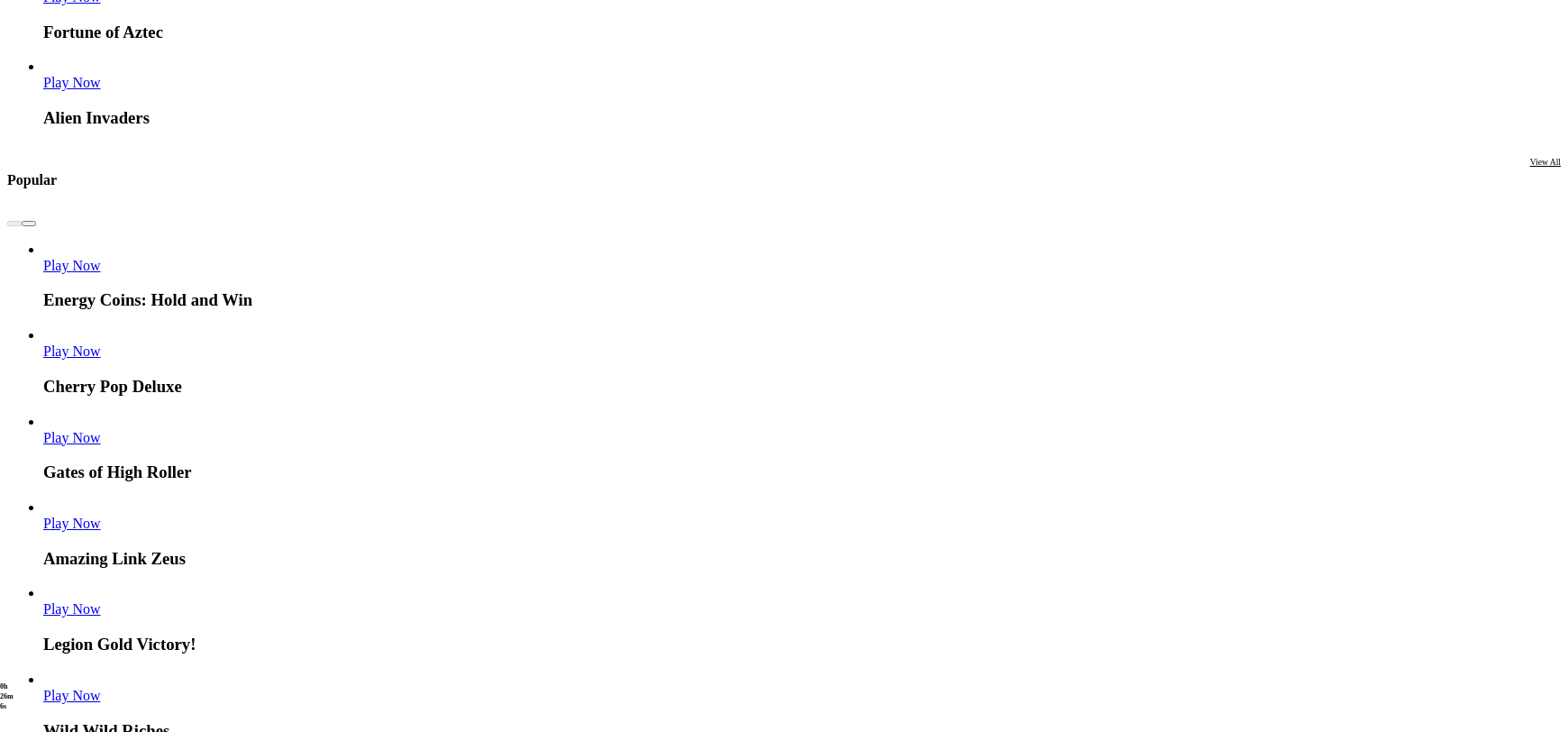 click on "Play Now" at bounding box center (1604, 24446) 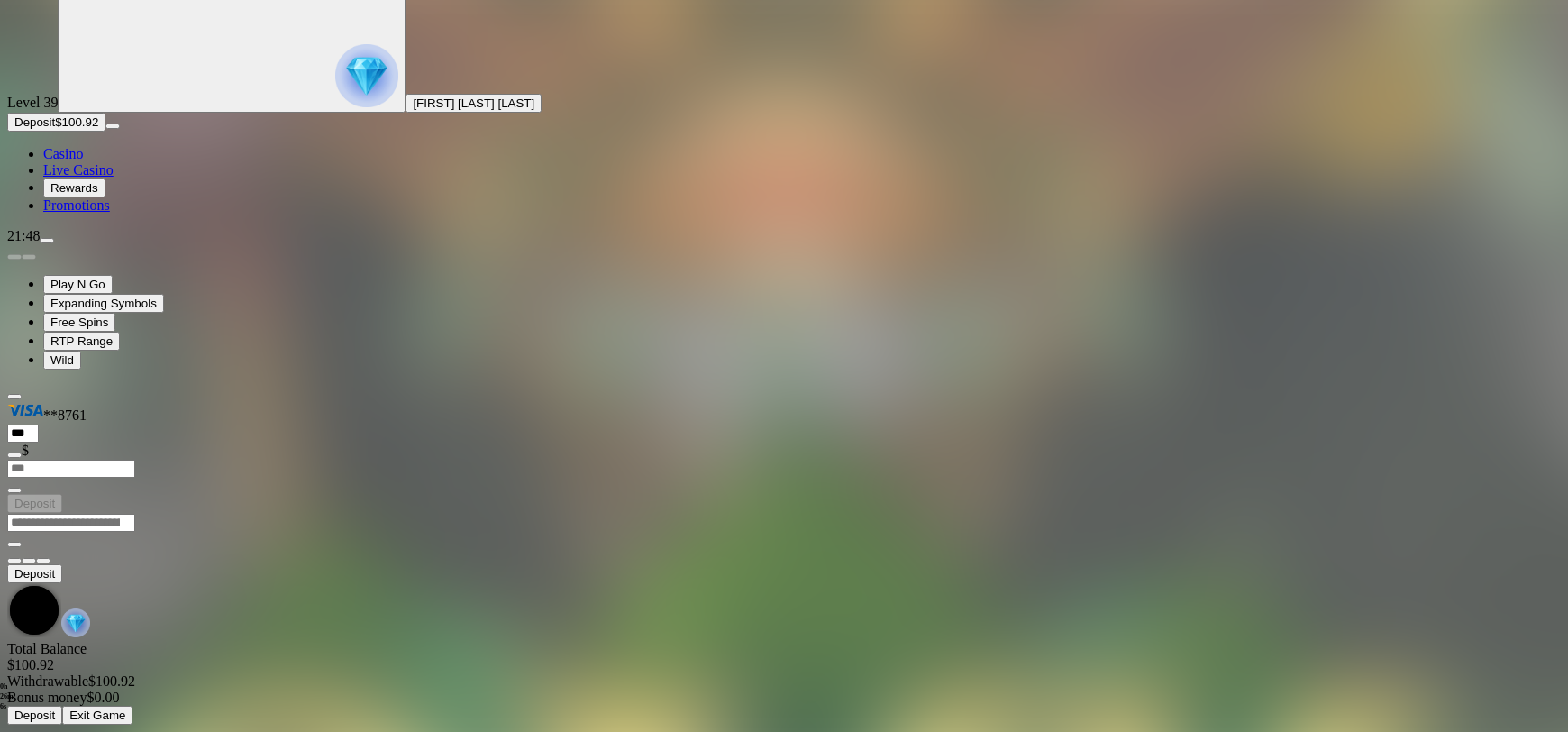 scroll, scrollTop: 0, scrollLeft: 0, axis: both 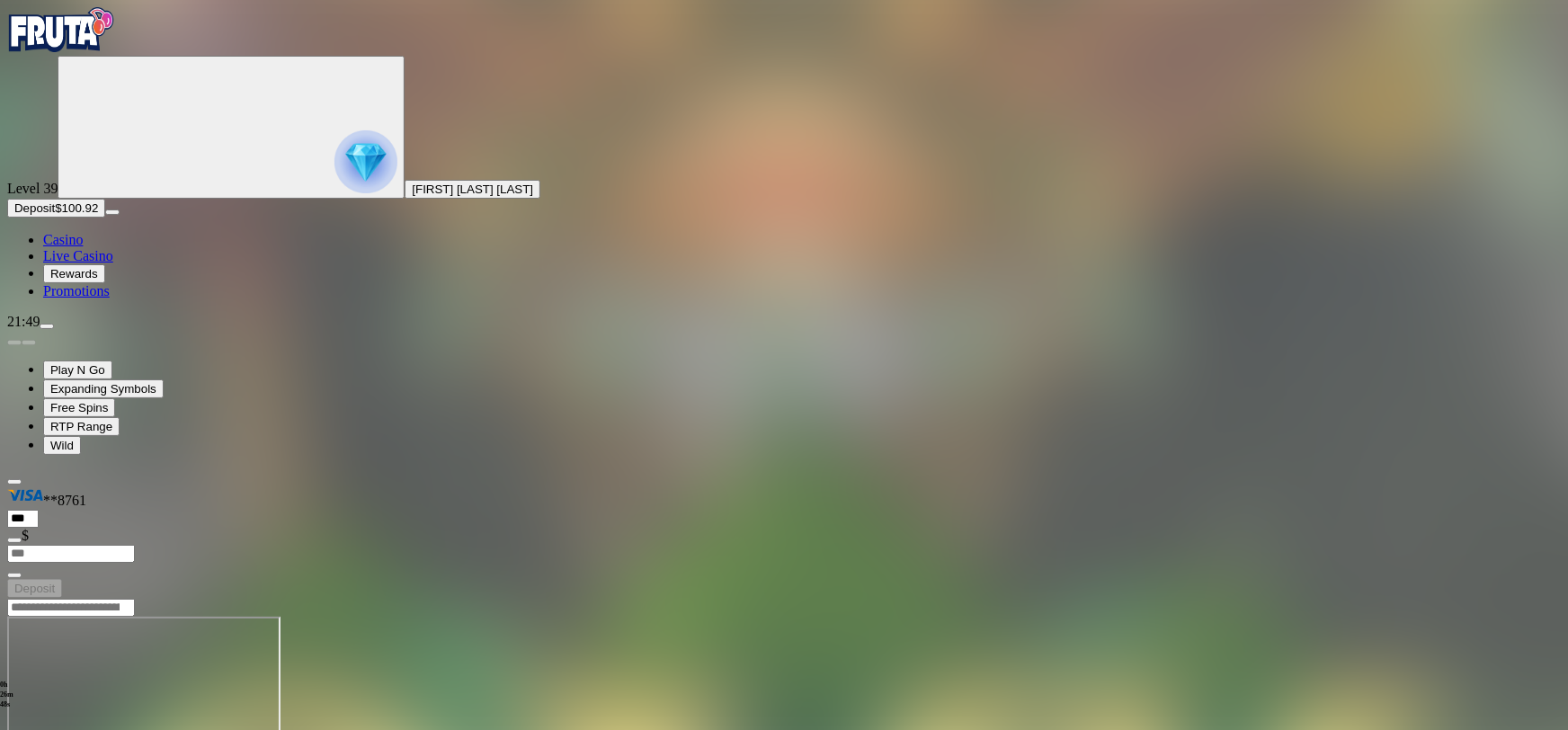 click at bounding box center [43, 771] 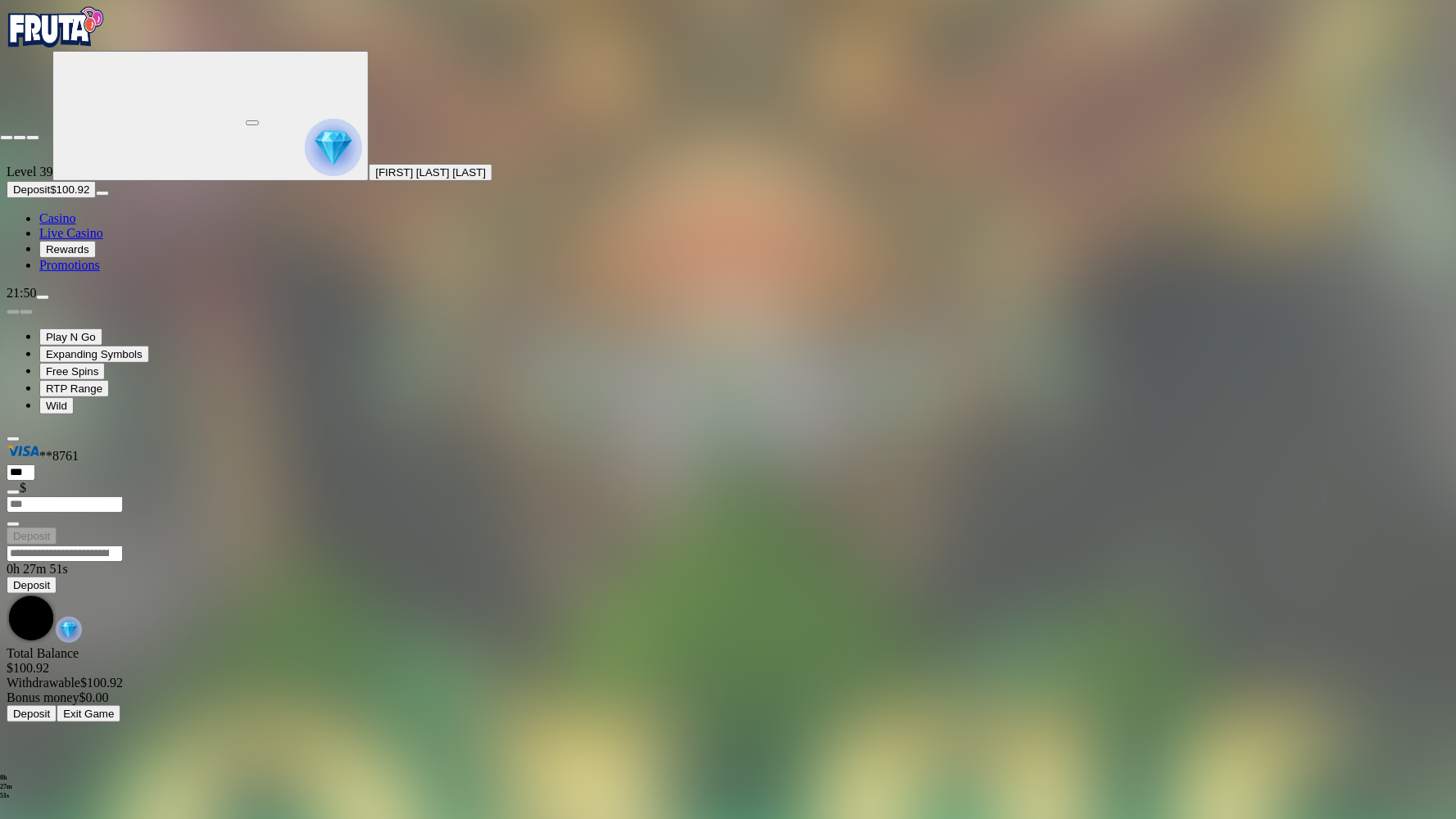 click at bounding box center (33, 138) 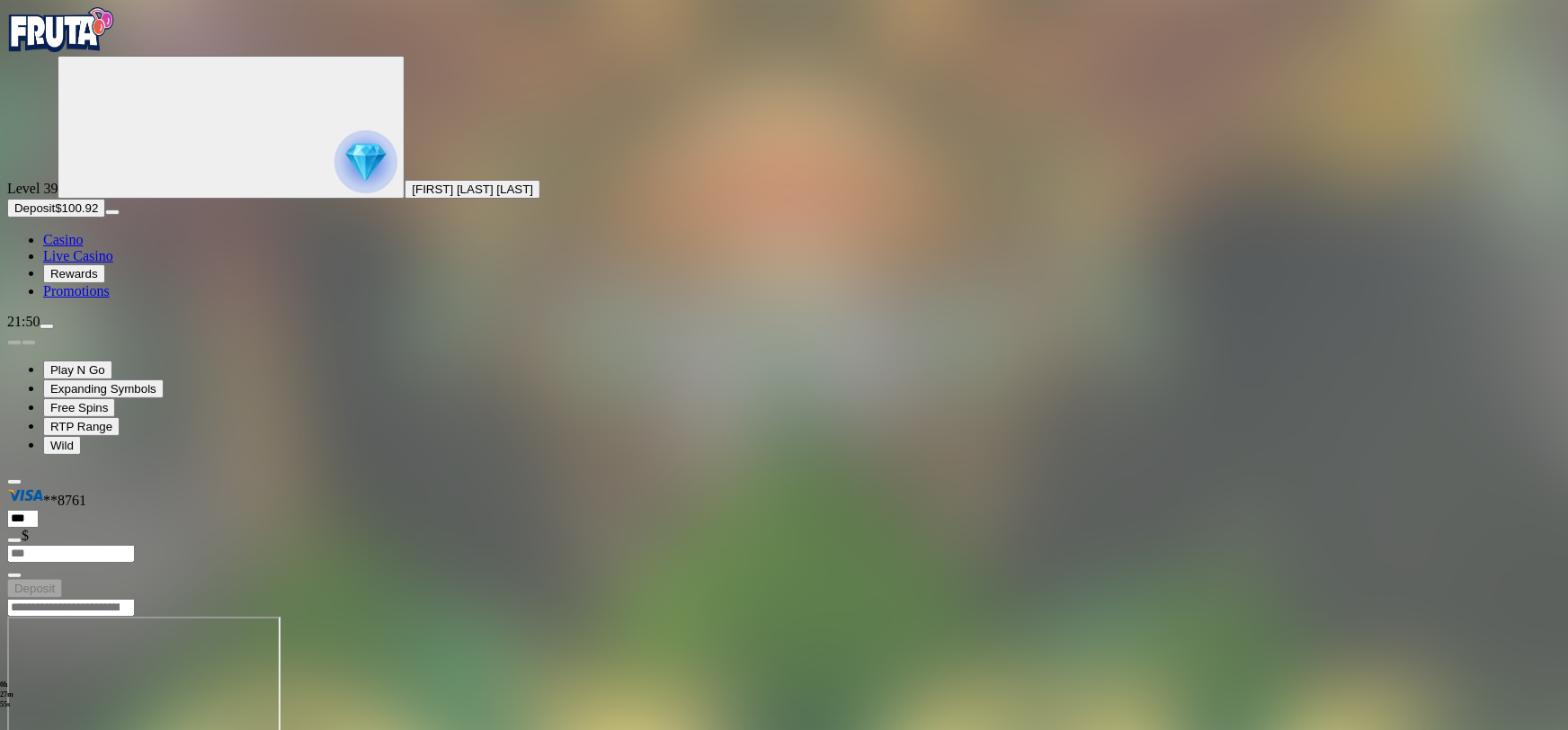 click at bounding box center [14, 771] 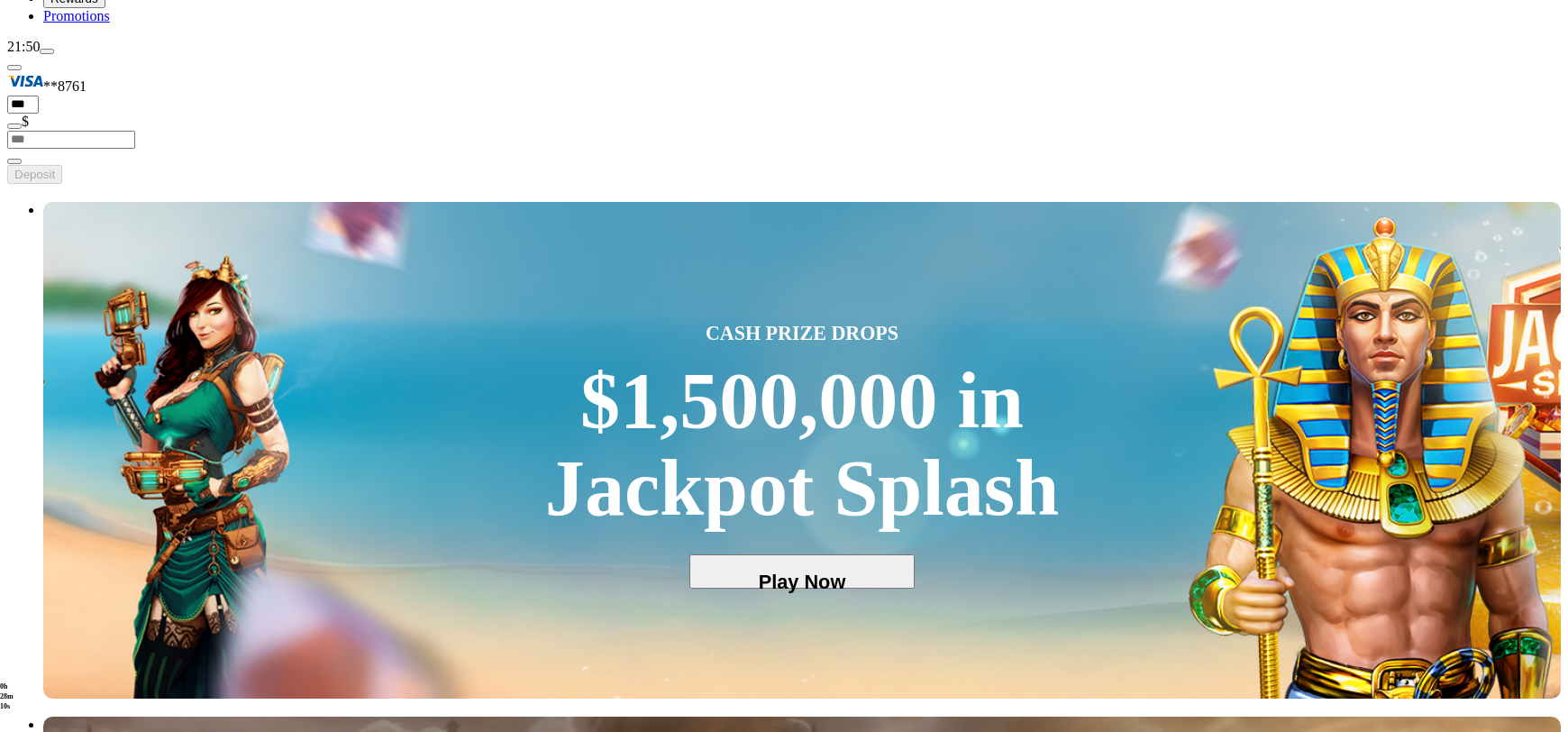 scroll, scrollTop: 280, scrollLeft: 0, axis: vertical 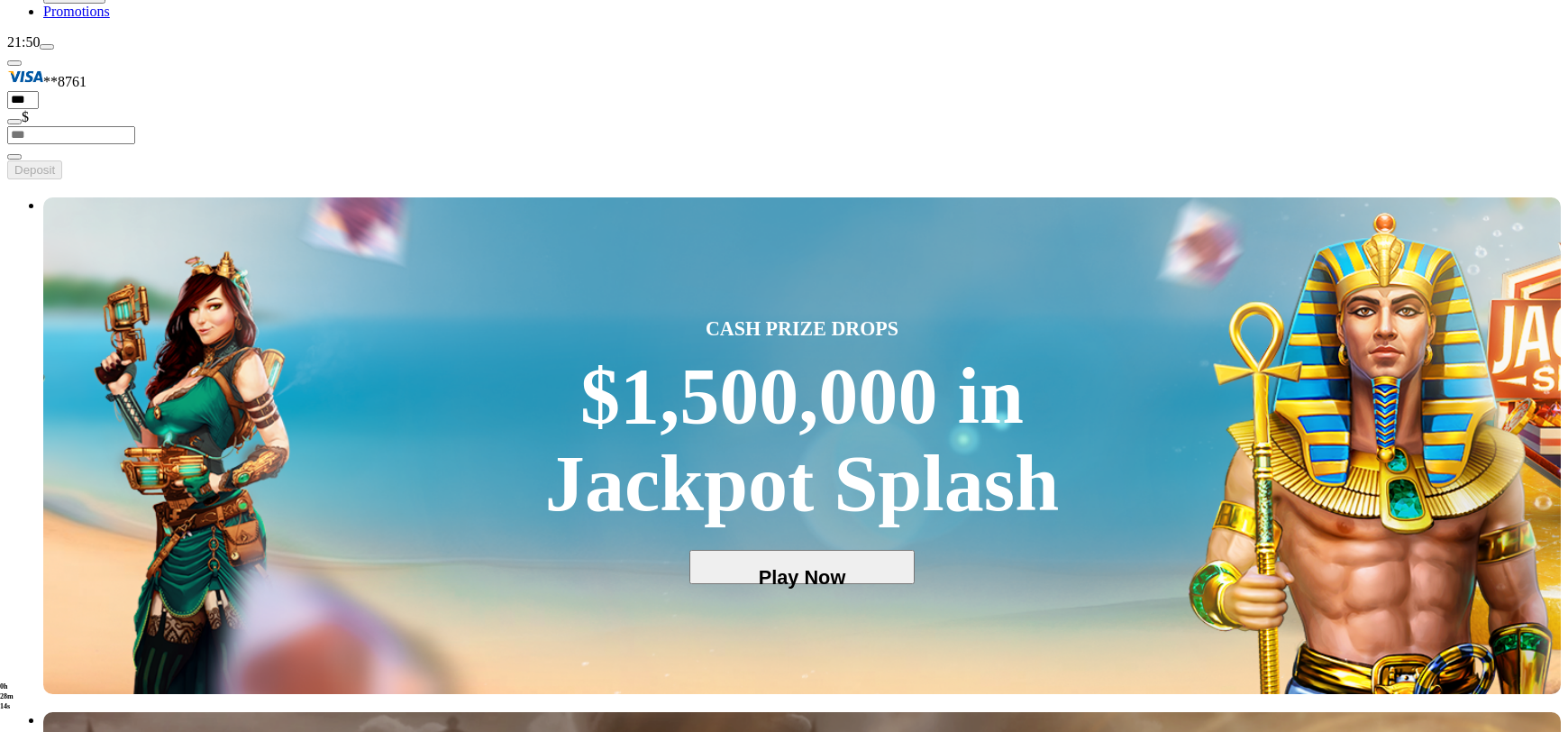 click on "Play Now" at bounding box center [72, 3672] 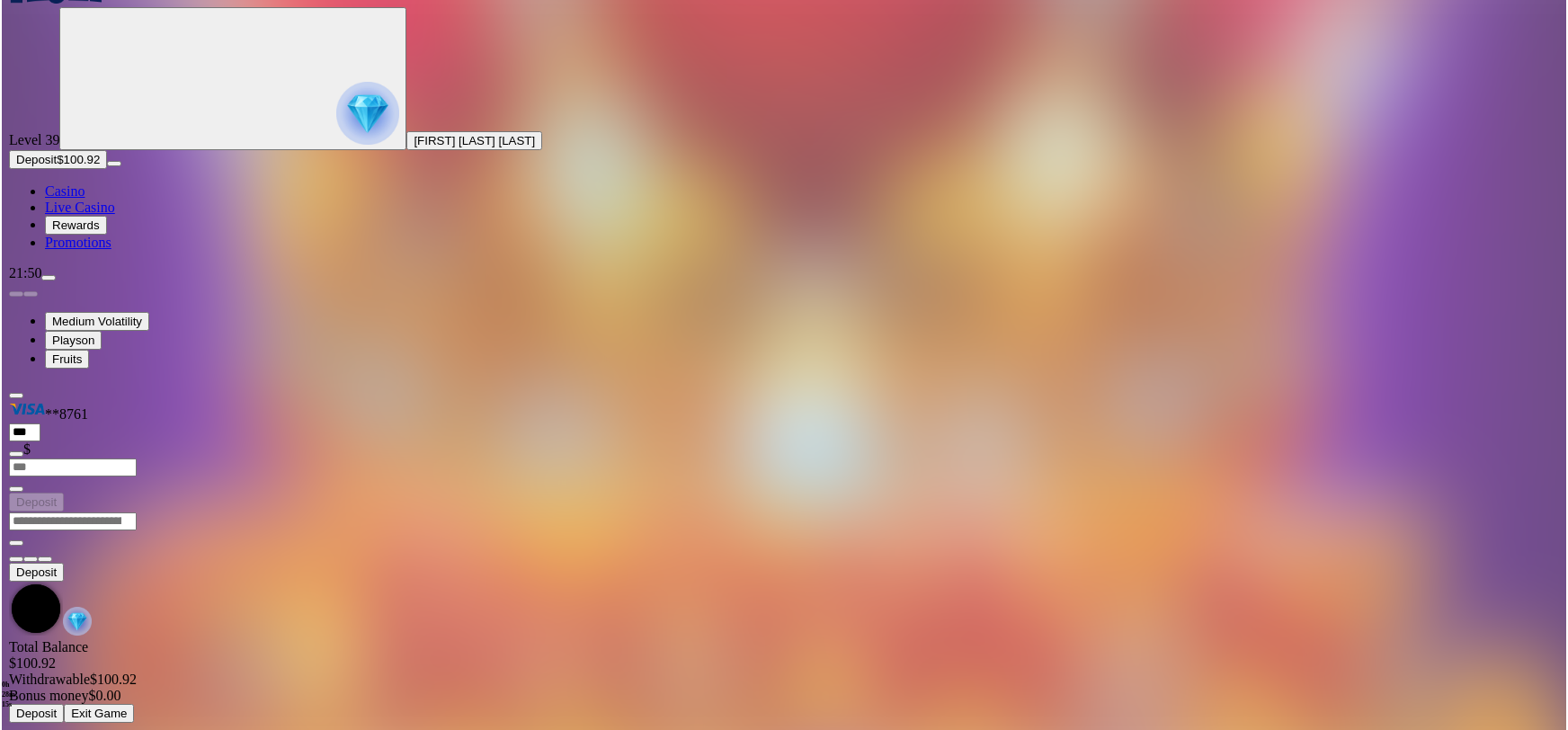 scroll, scrollTop: 0, scrollLeft: 0, axis: both 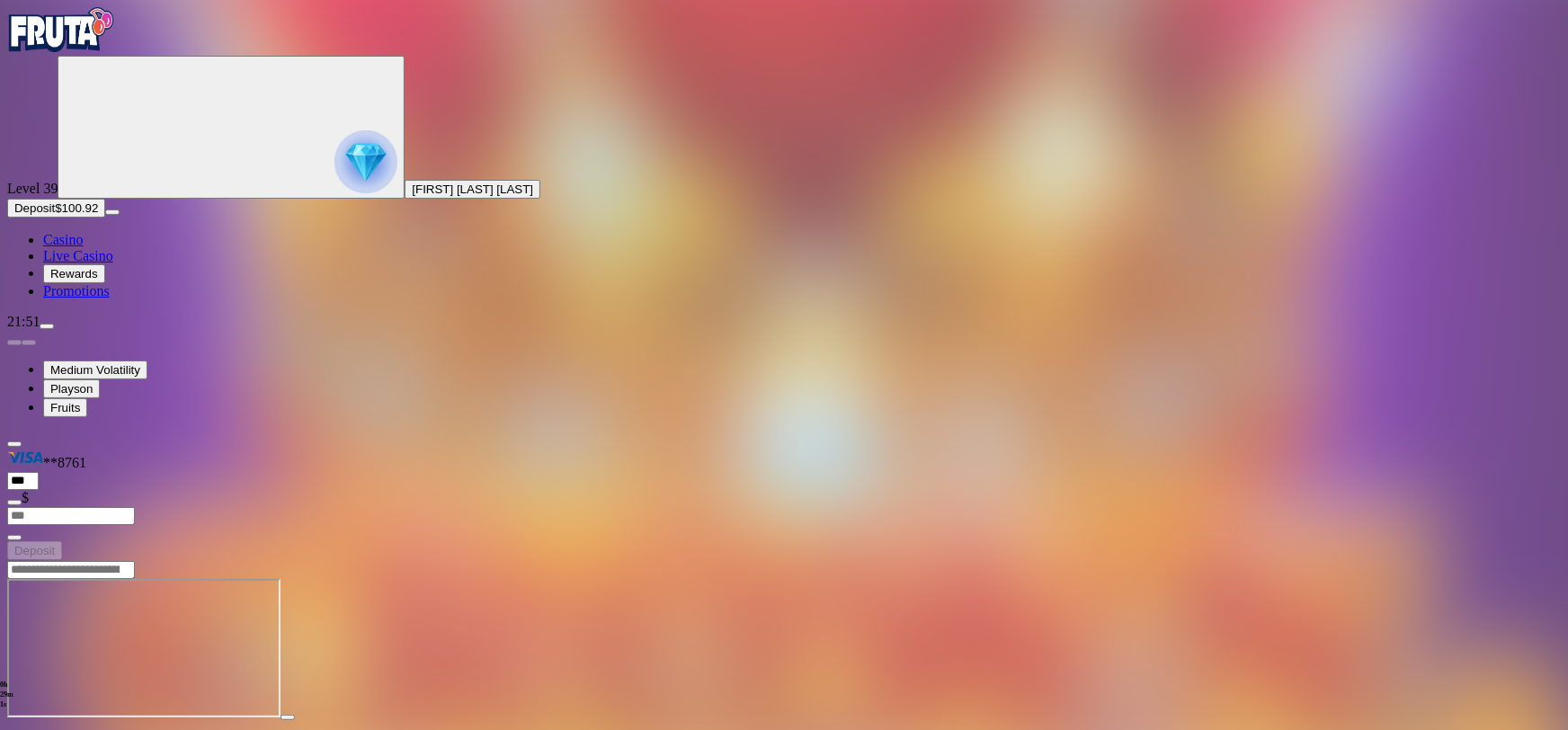 click at bounding box center [43, 734] 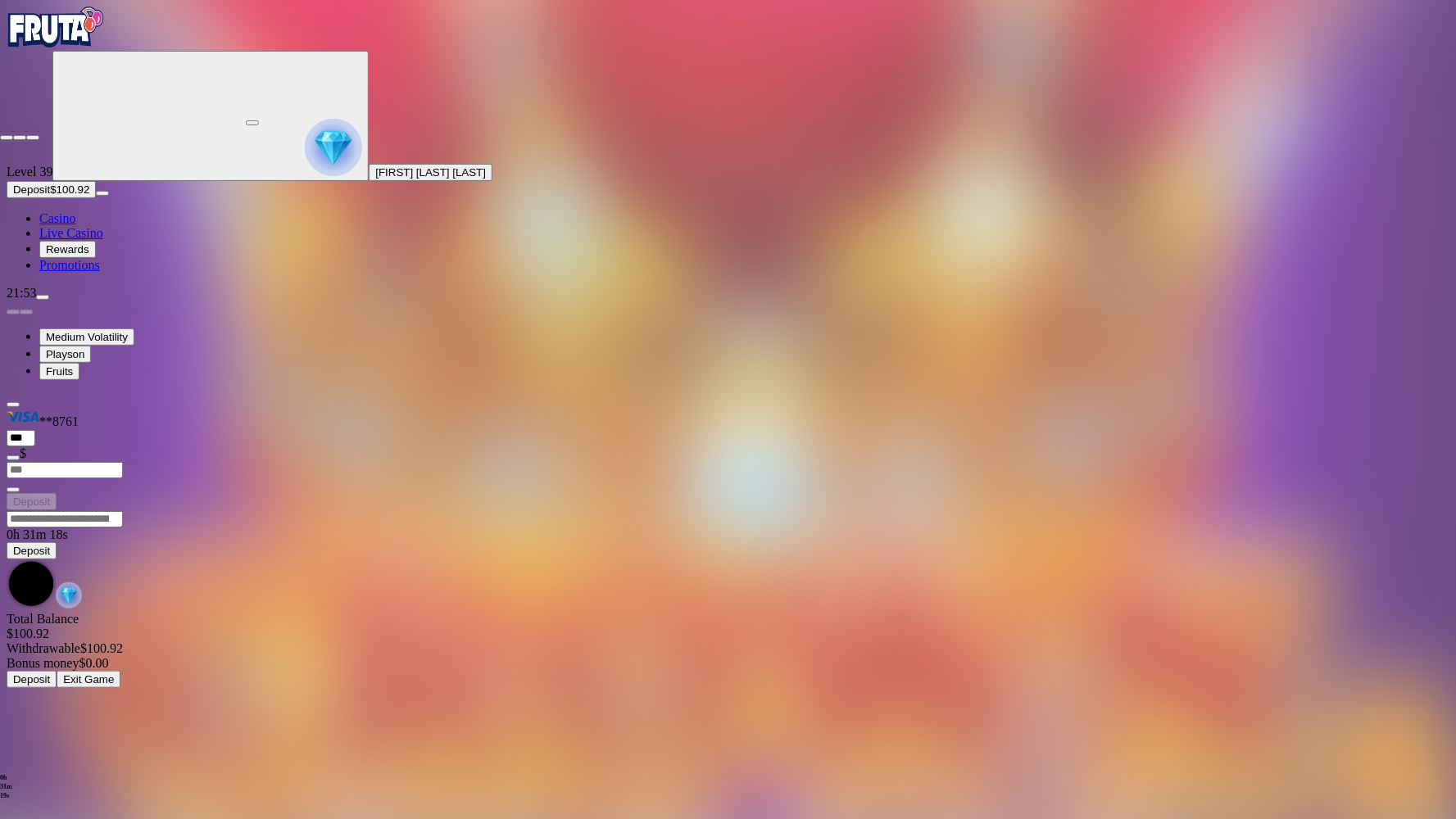 click at bounding box center (33, 138) 